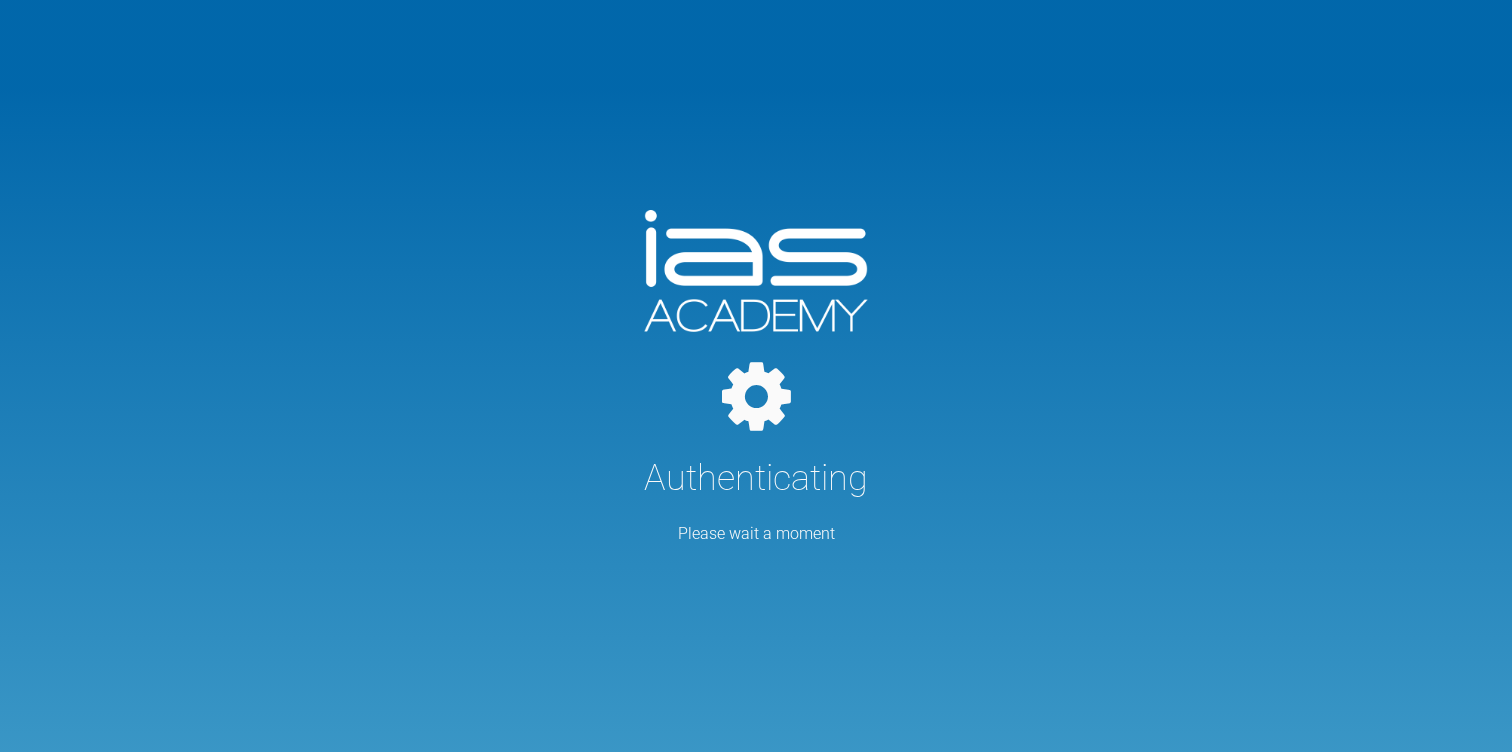 scroll, scrollTop: 0, scrollLeft: 0, axis: both 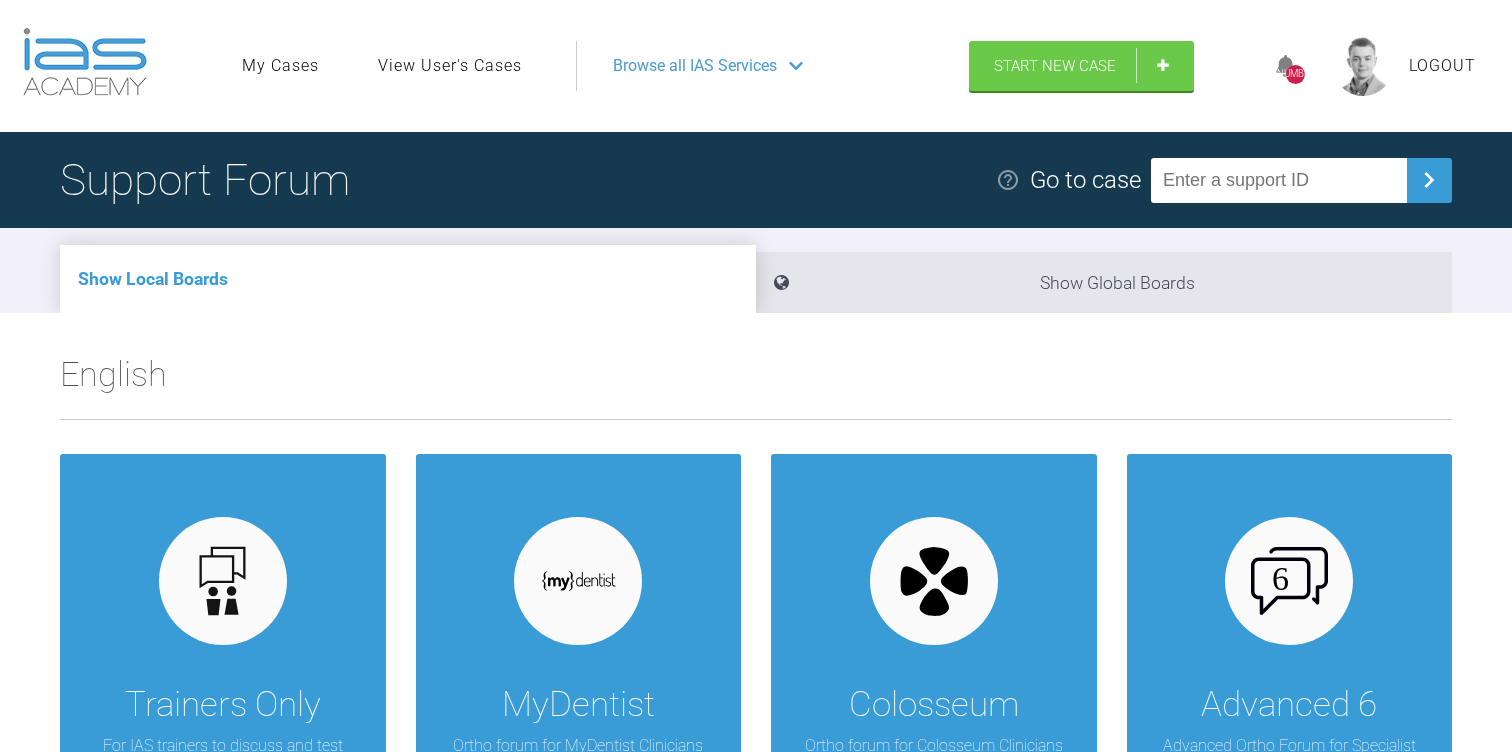 click on "View User's Cases" at bounding box center (450, 66) 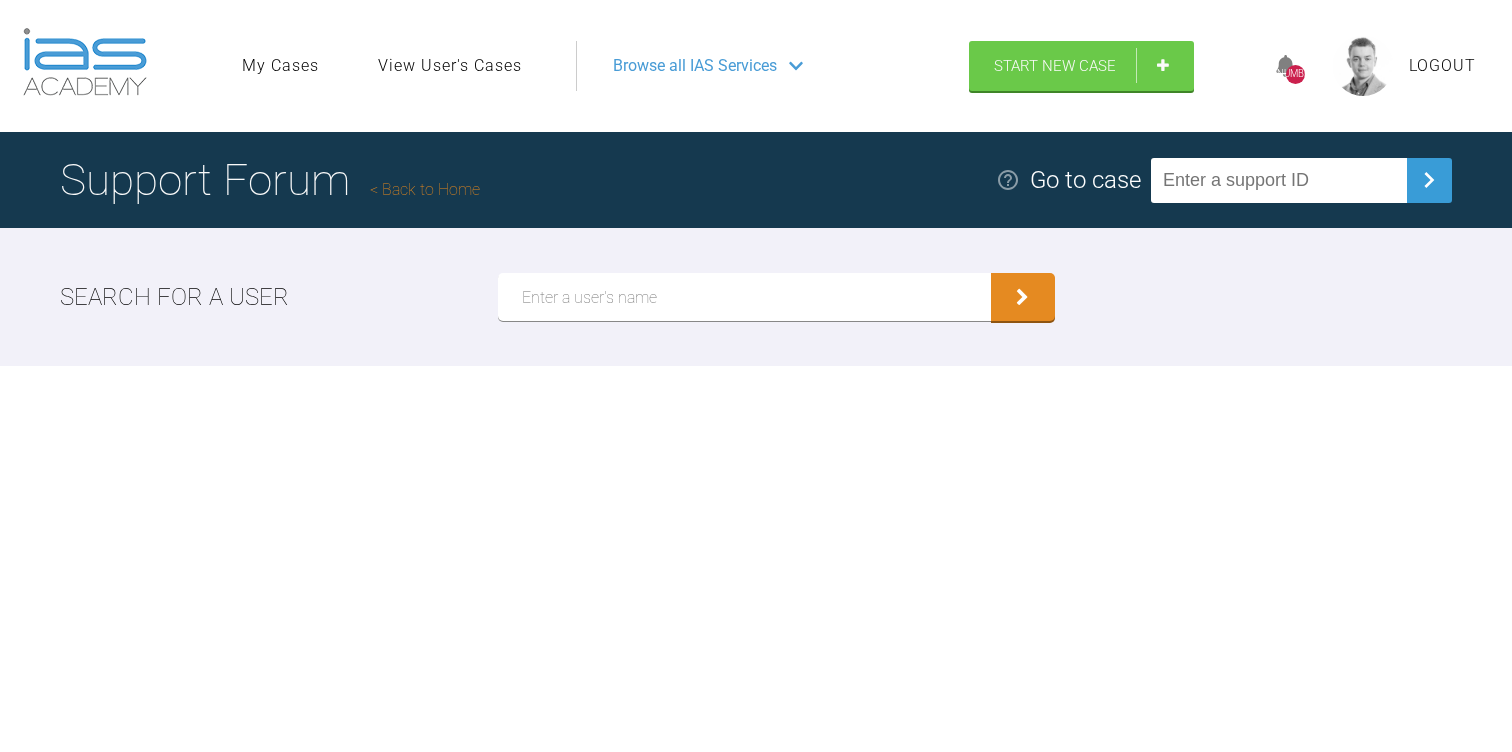 click at bounding box center (744, 297) 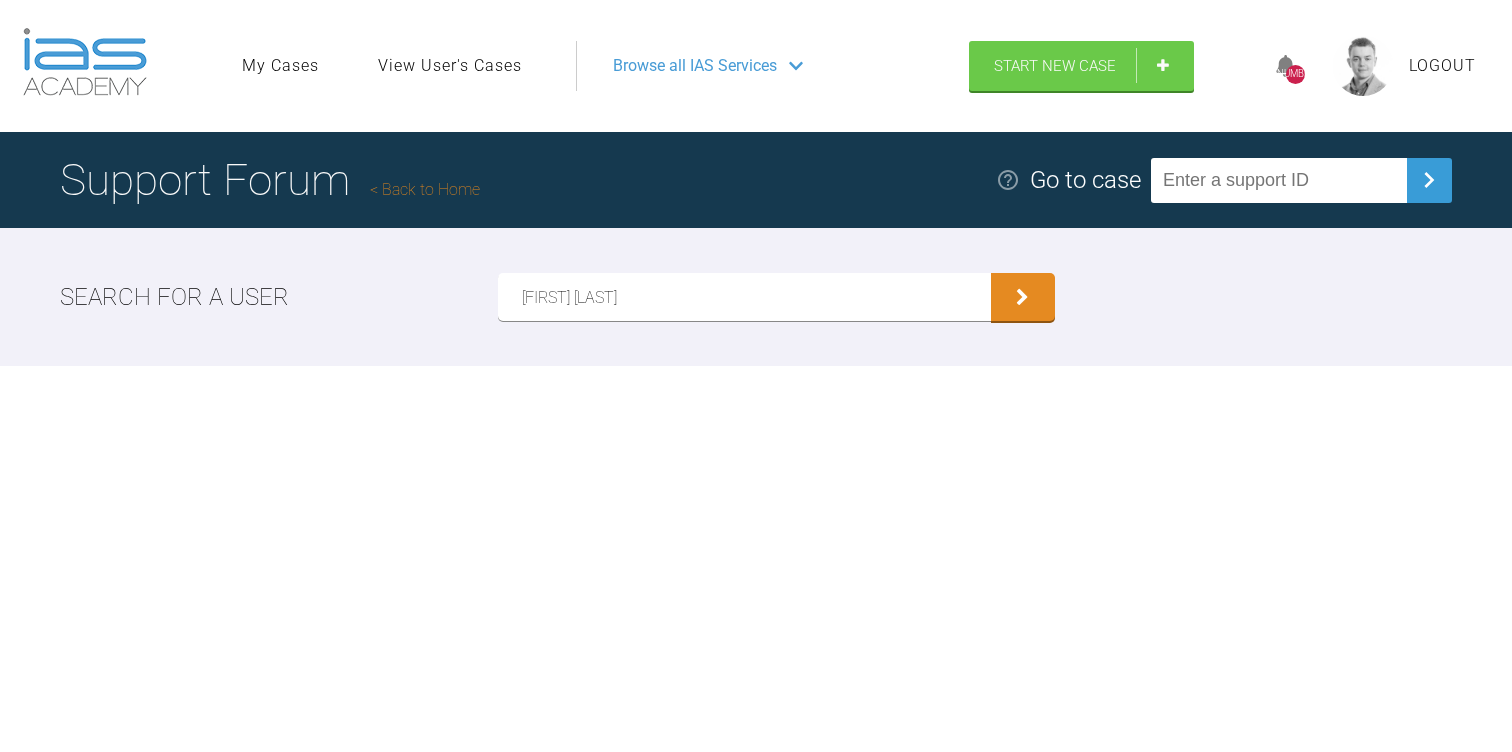 type on "[FIRST] [LAST]" 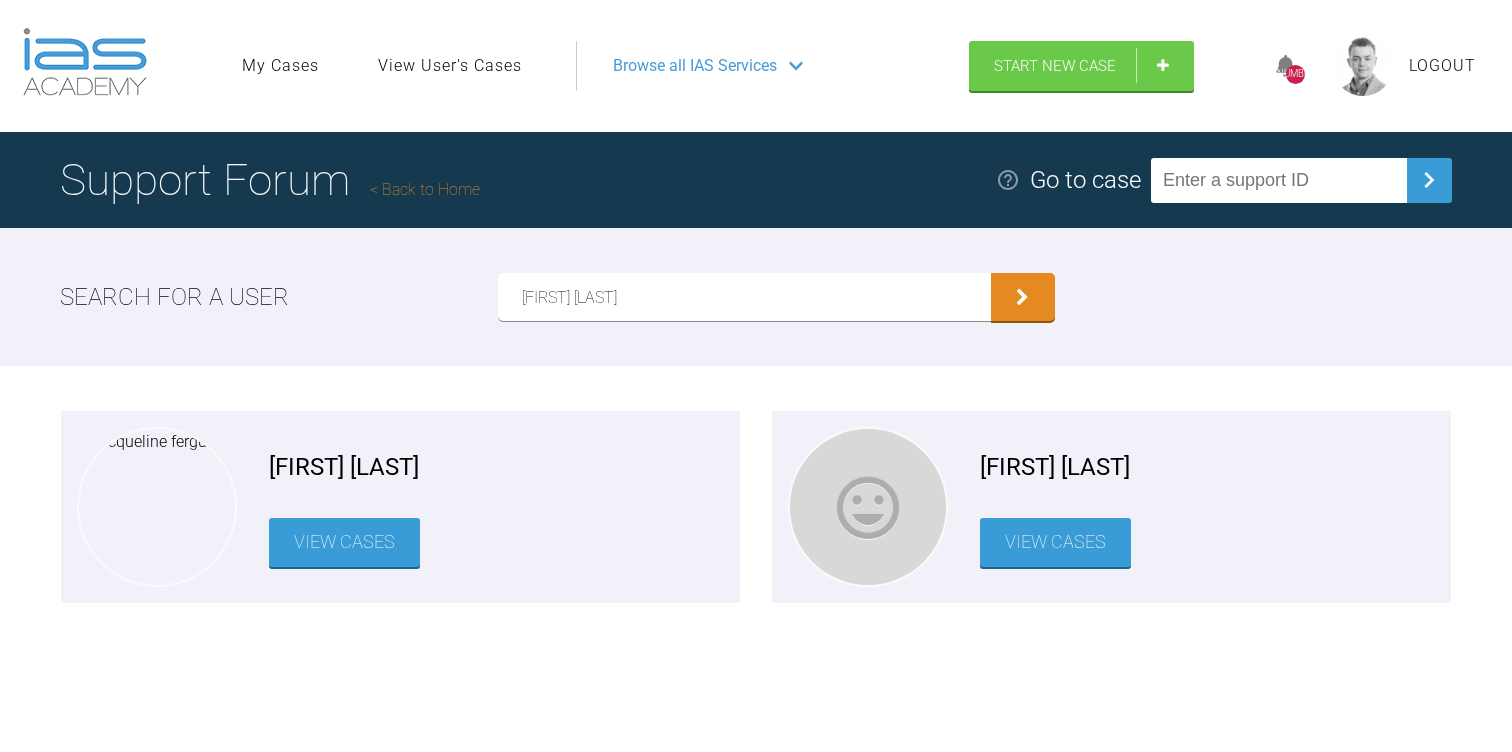click on "View Cases" at bounding box center (344, 542) 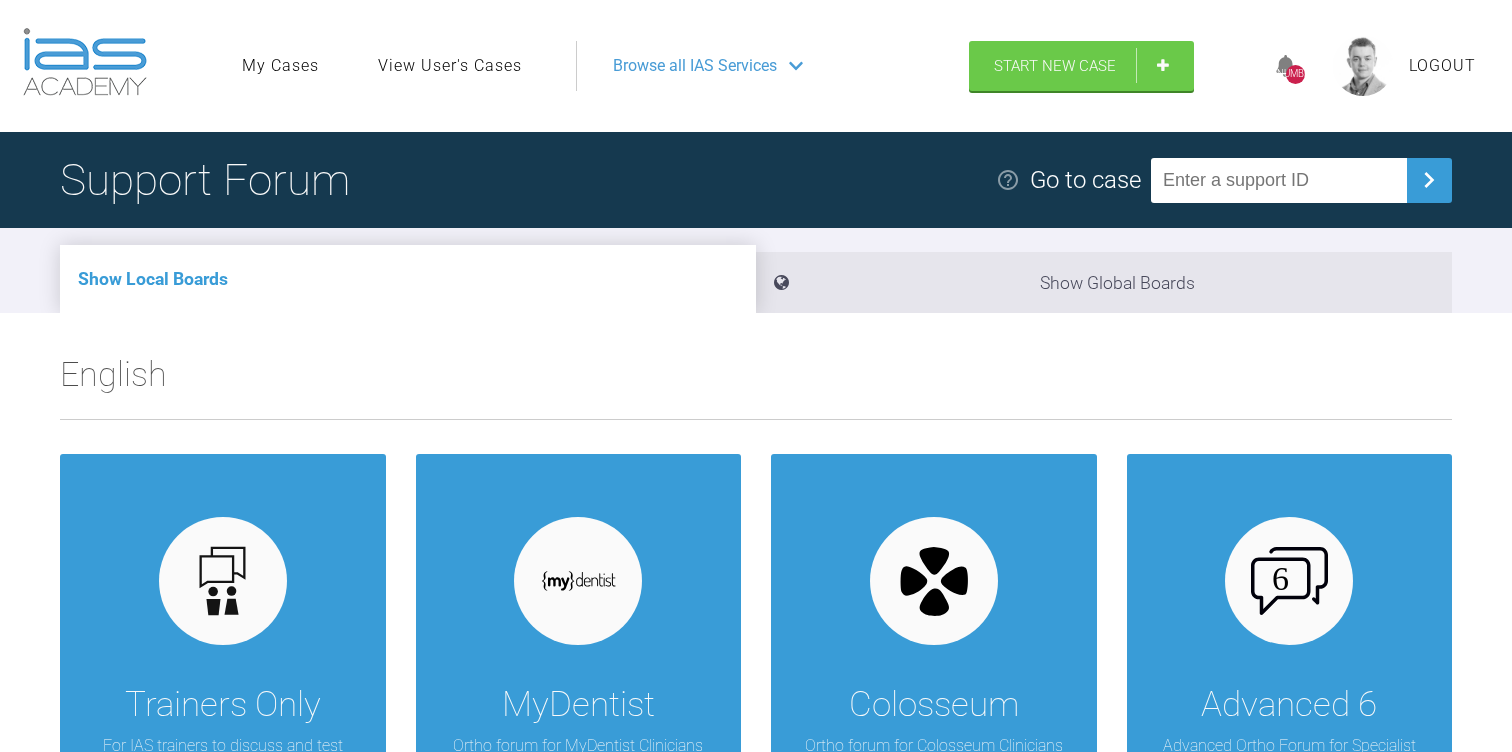 click on "View User's Cases" at bounding box center (450, 66) 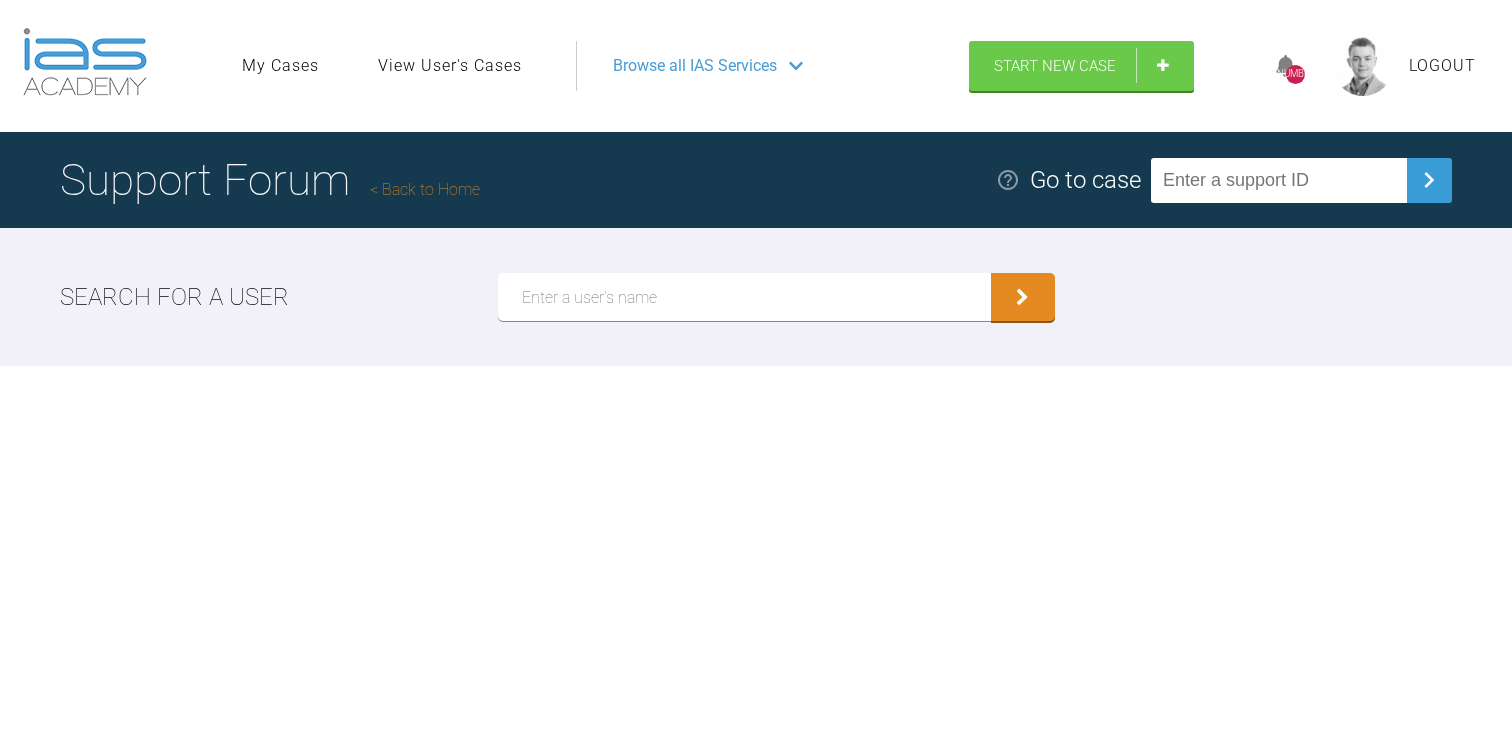 click at bounding box center (744, 297) 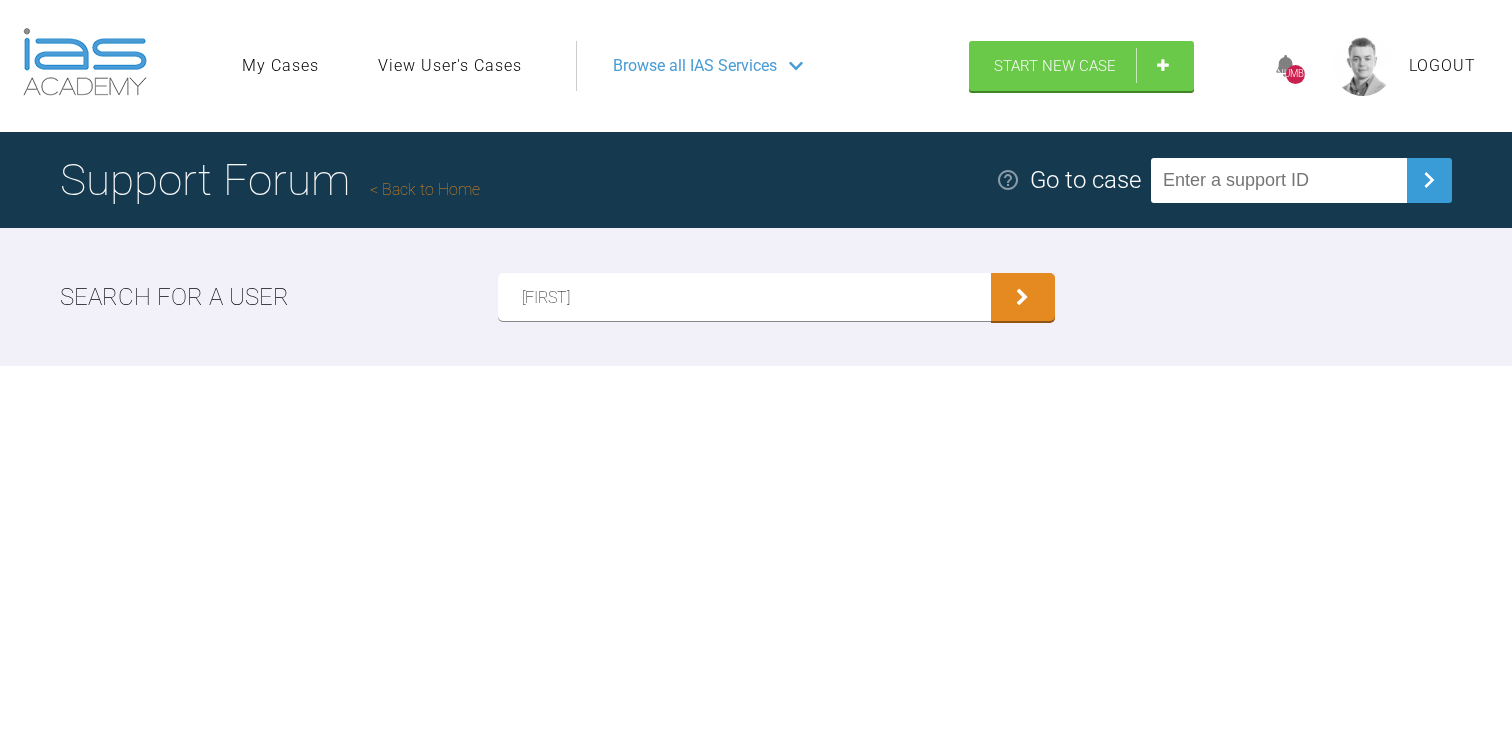 type on "[FIRST]" 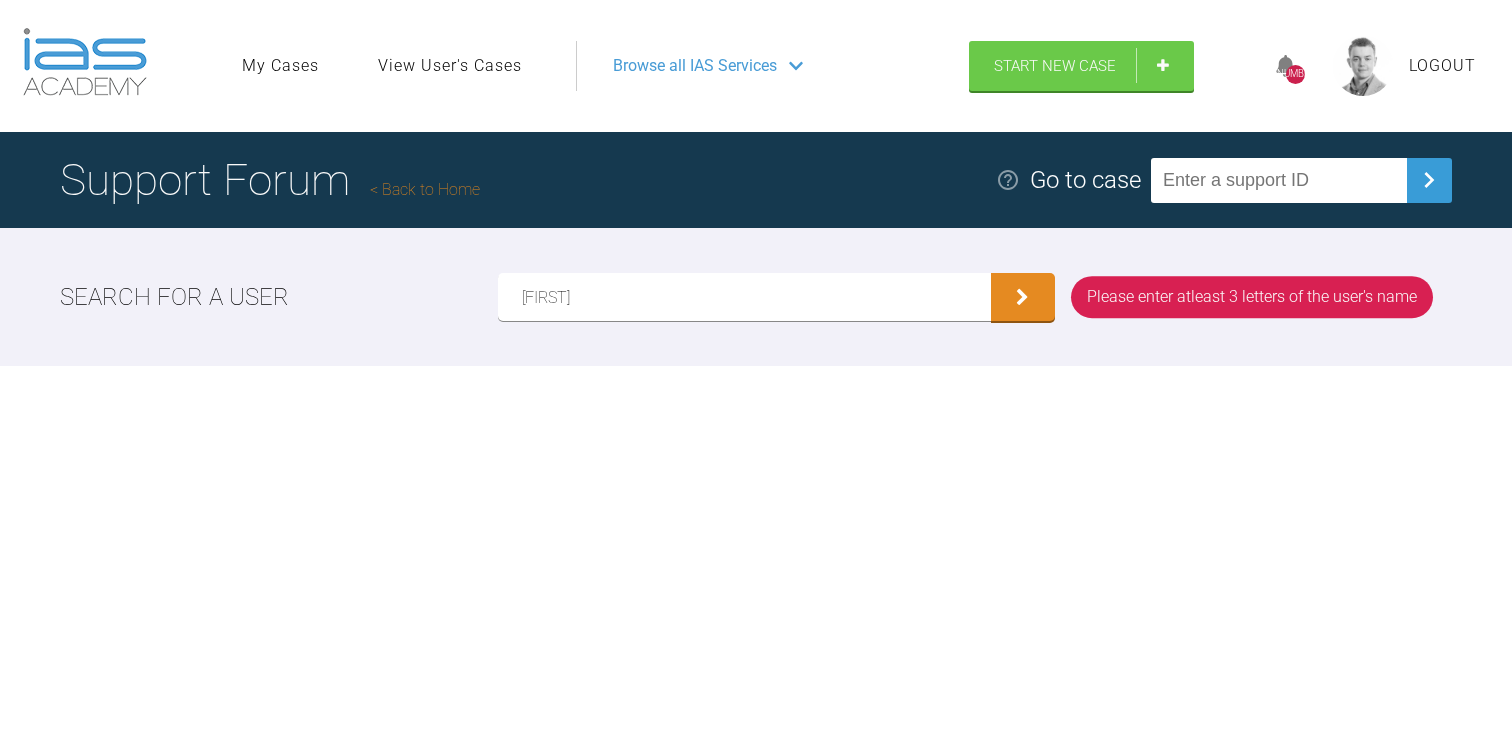 click on "Browse all IAS Services" at bounding box center (764, 66) 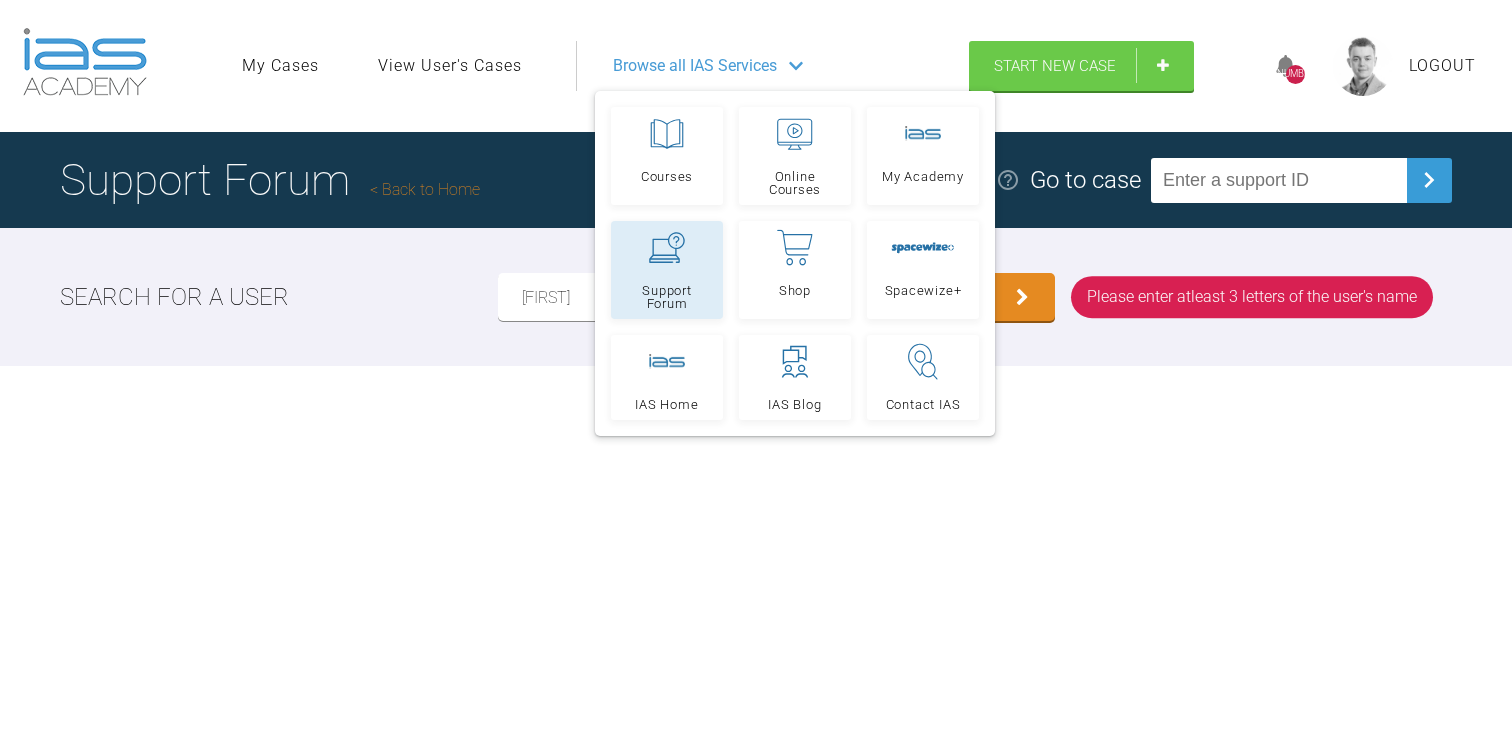 click on "Support Forum" at bounding box center (667, 297) 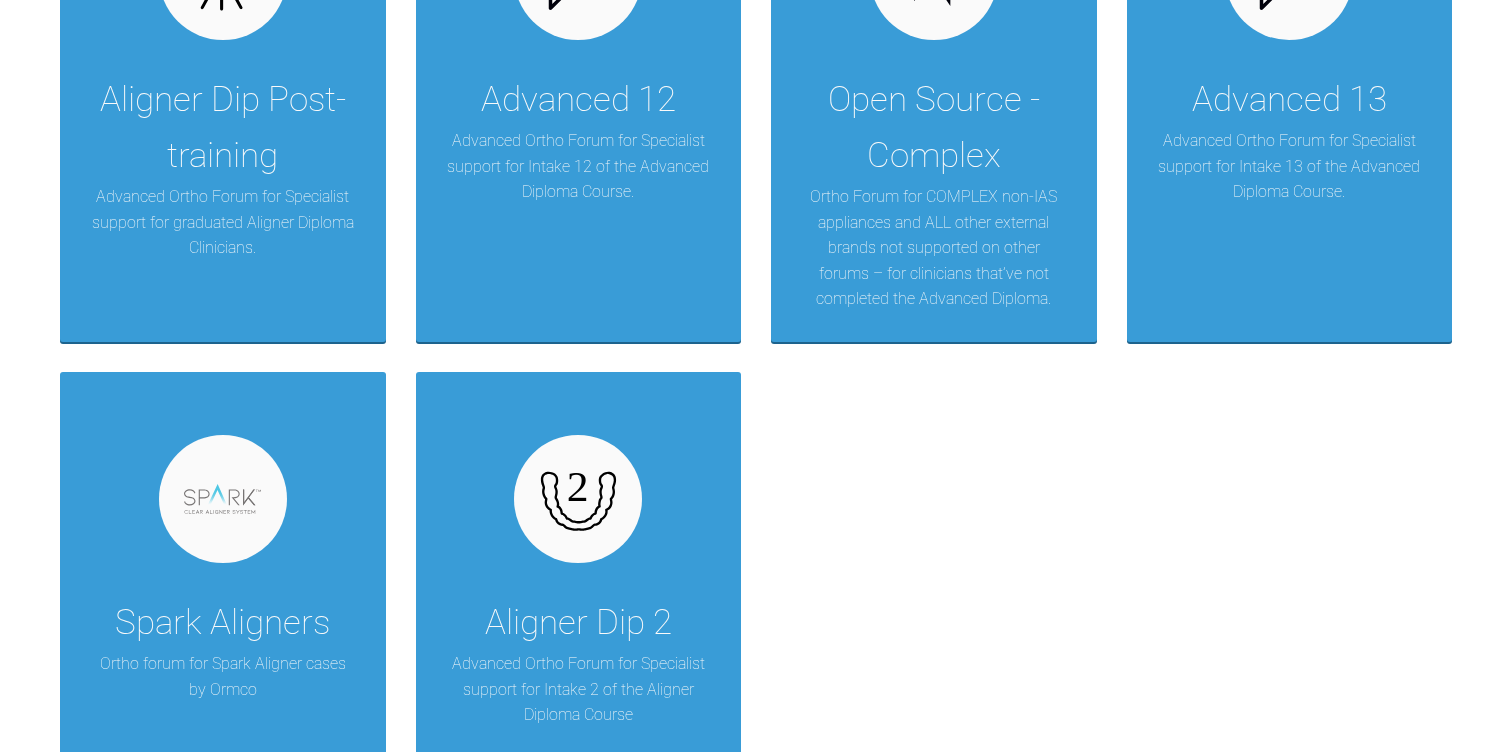 scroll, scrollTop: 3882, scrollLeft: 0, axis: vertical 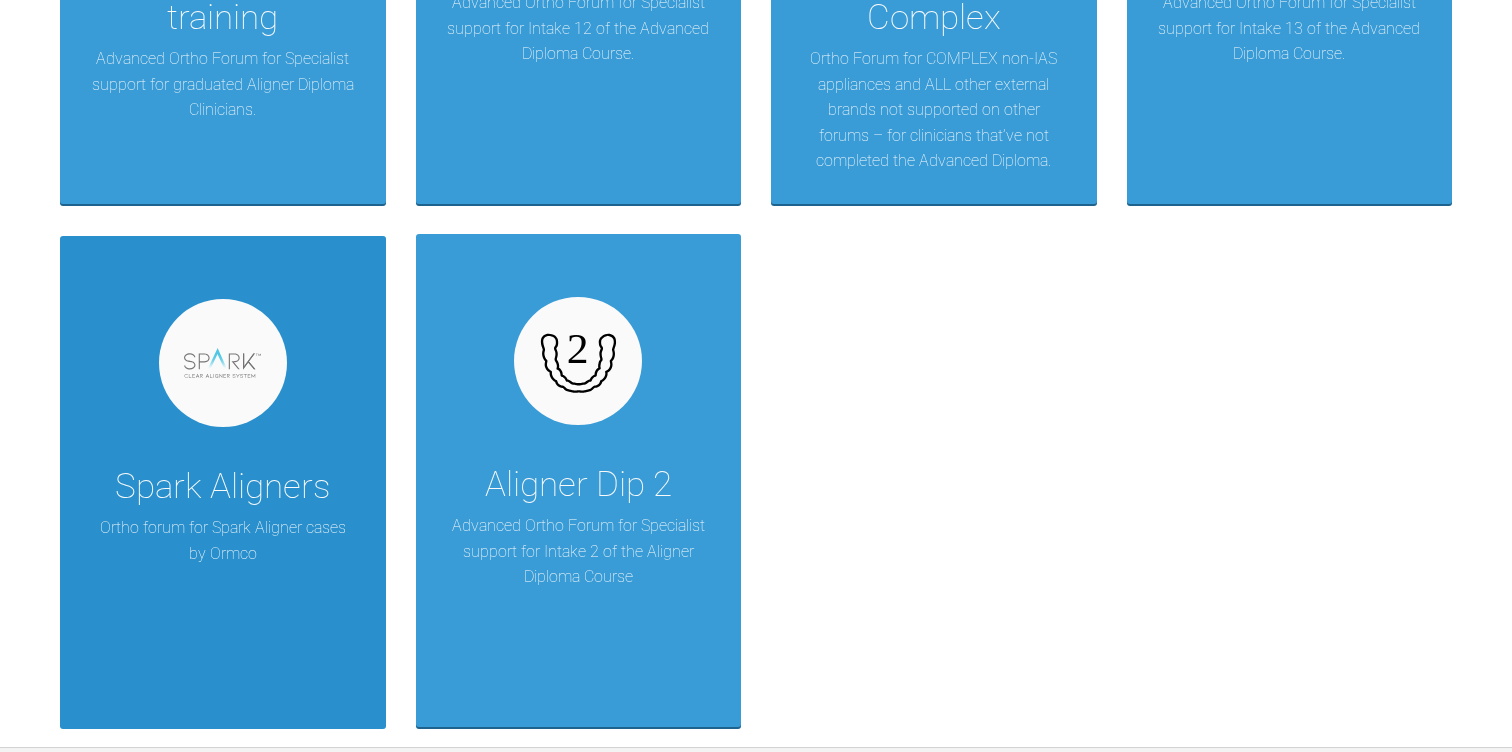 click on "Spark Aligners" at bounding box center [222, 487] 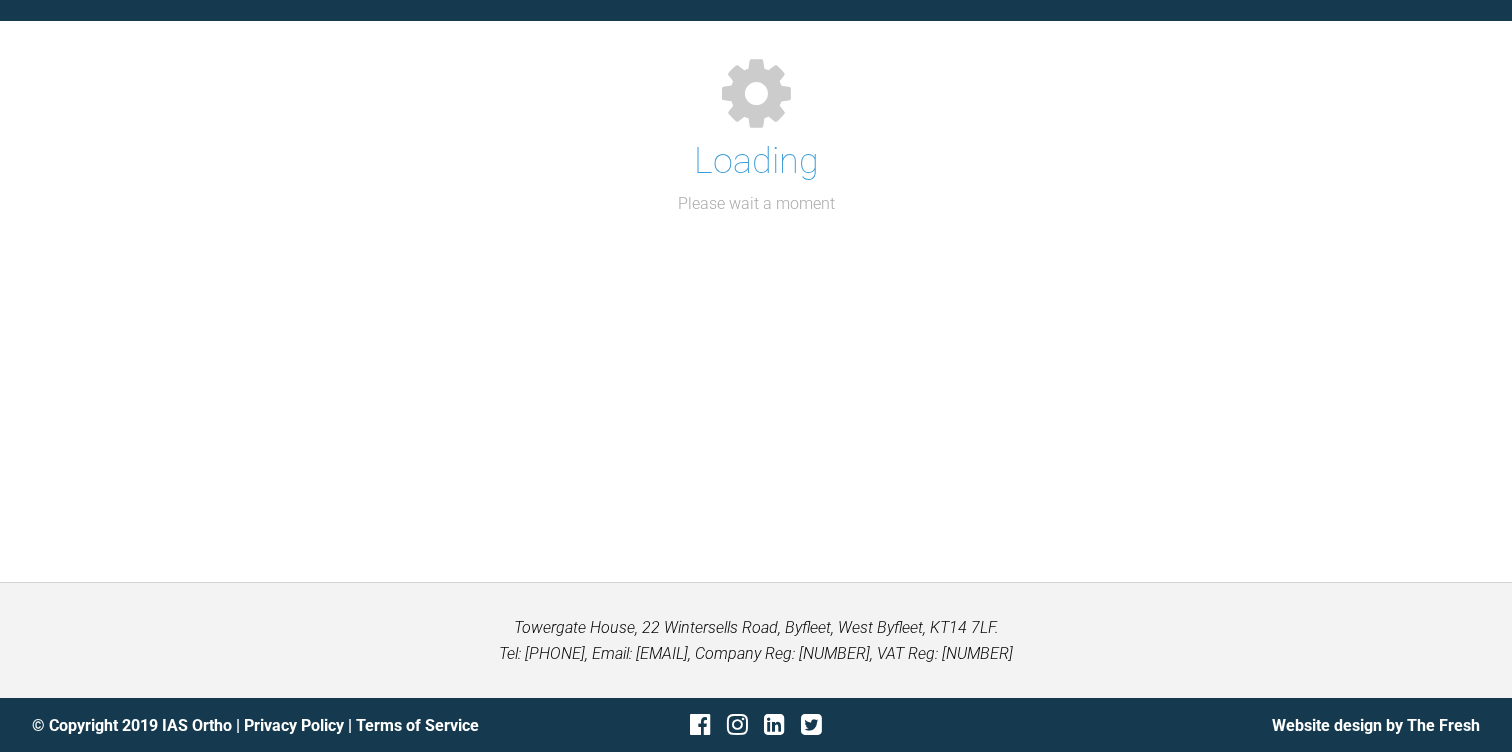 scroll, scrollTop: 327, scrollLeft: 0, axis: vertical 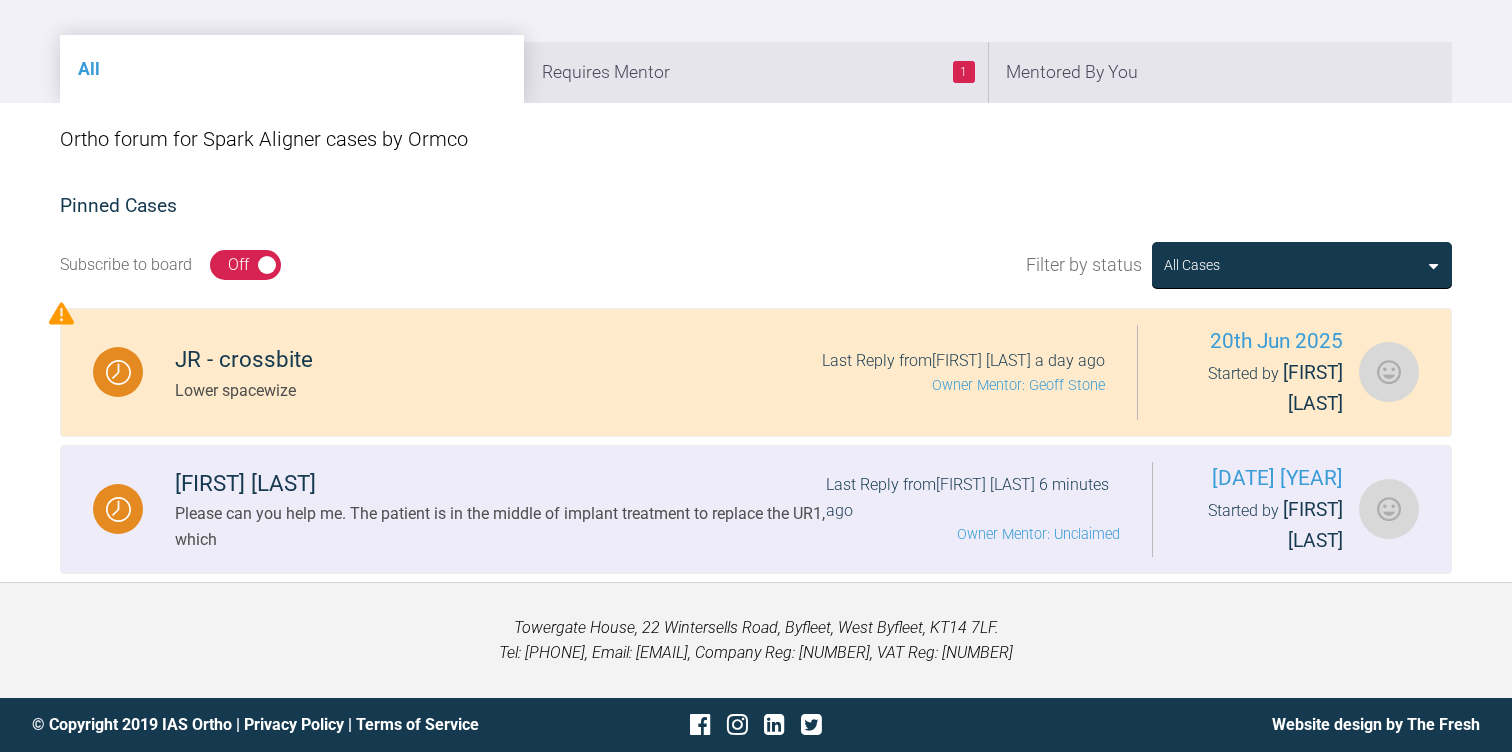 click on "Julie Odie Please can you help me. The patient is in the middle of implant treatment to replace the UR1, which  Last Reply from  Jacqueline Fergus   6 minutes ago Owner Mentor:   Unclaimed 5th Aug 2025 Started by   Jacqueline Fergus" at bounding box center [756, 509] 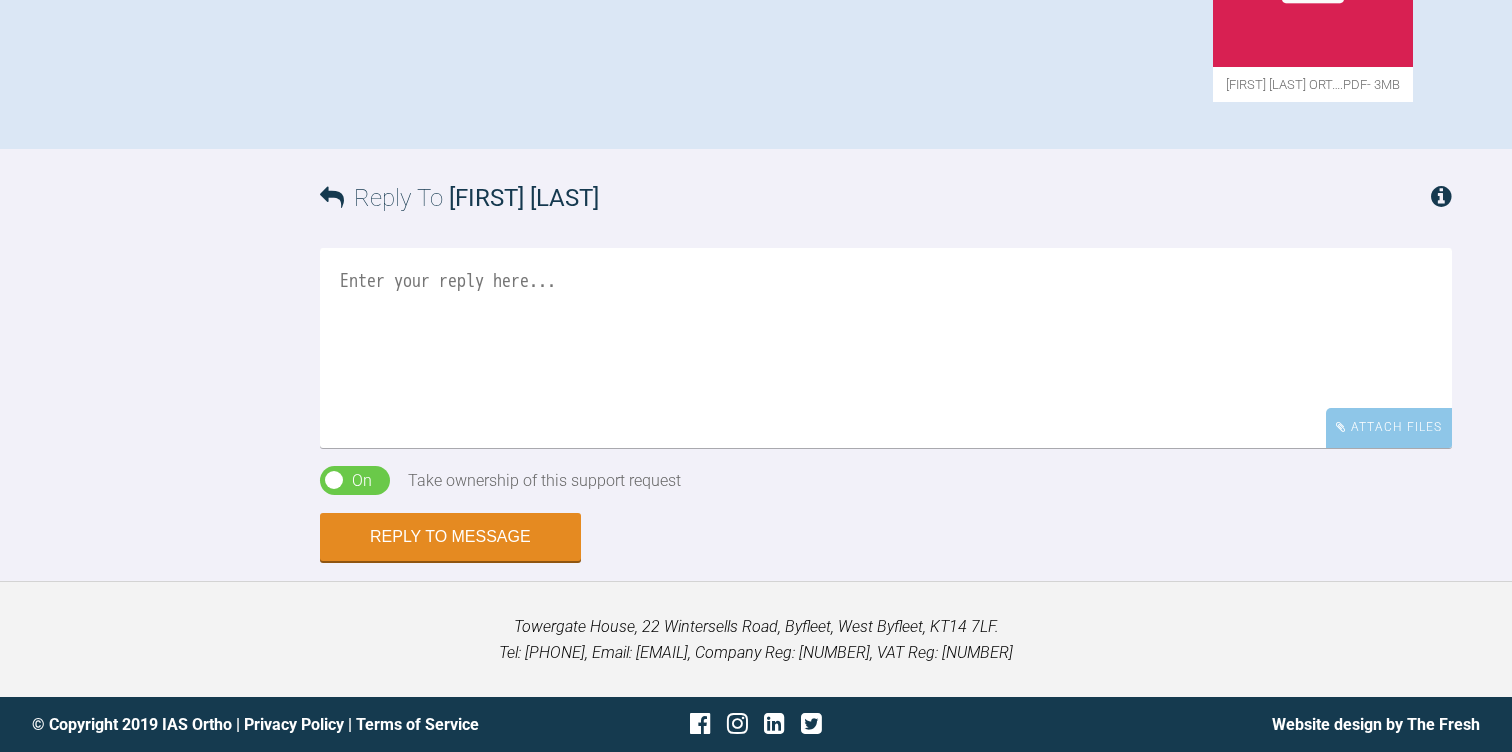scroll, scrollTop: 1158, scrollLeft: 0, axis: vertical 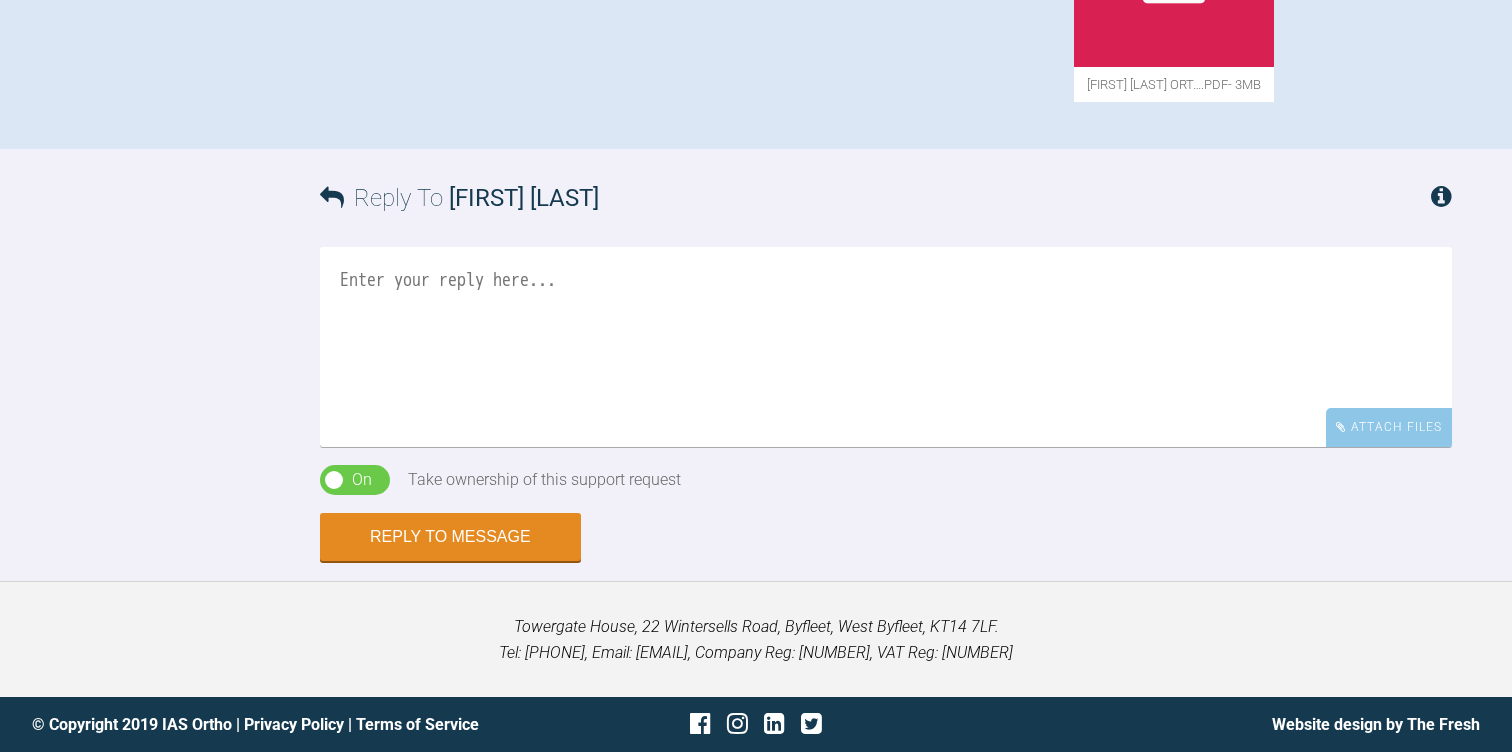 click at bounding box center (941, -121) 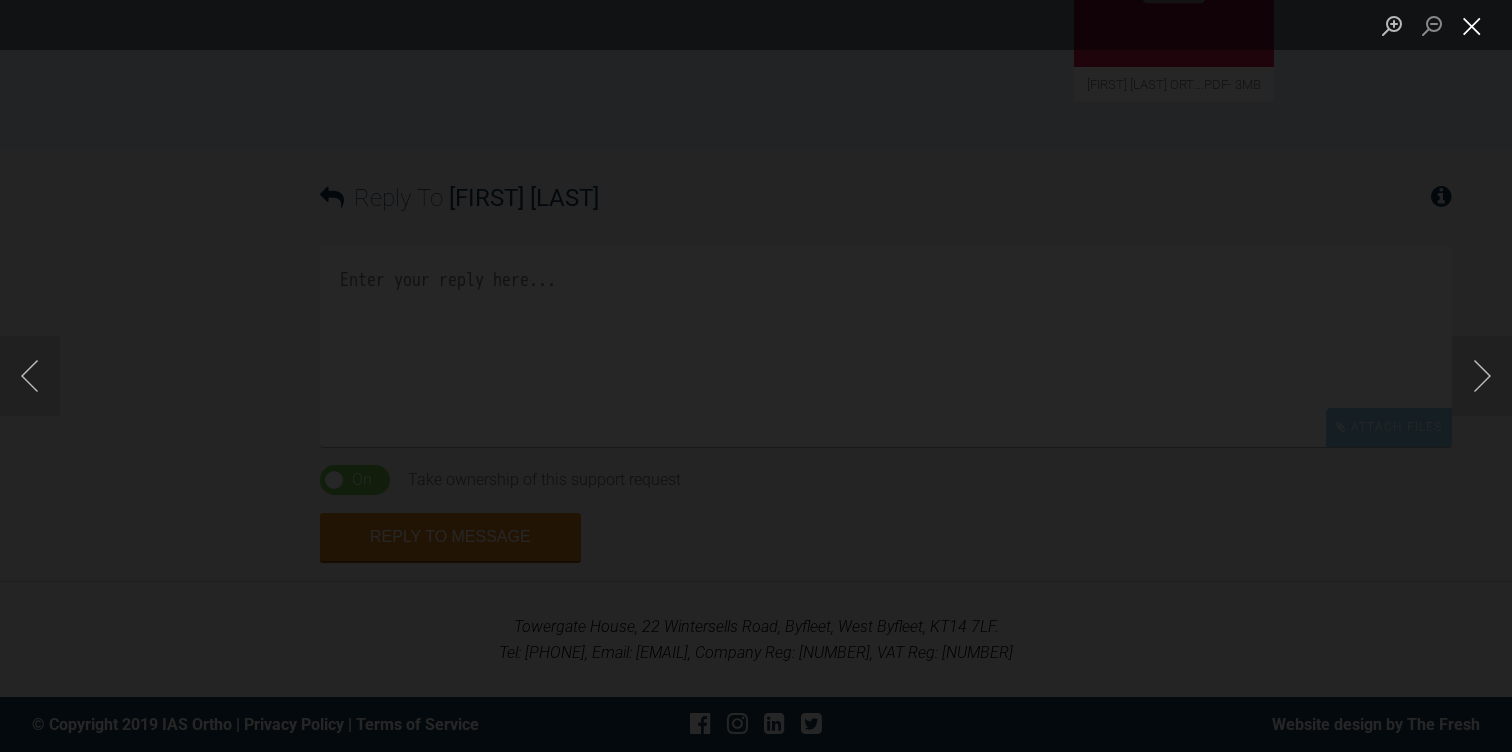 click at bounding box center [1472, 25] 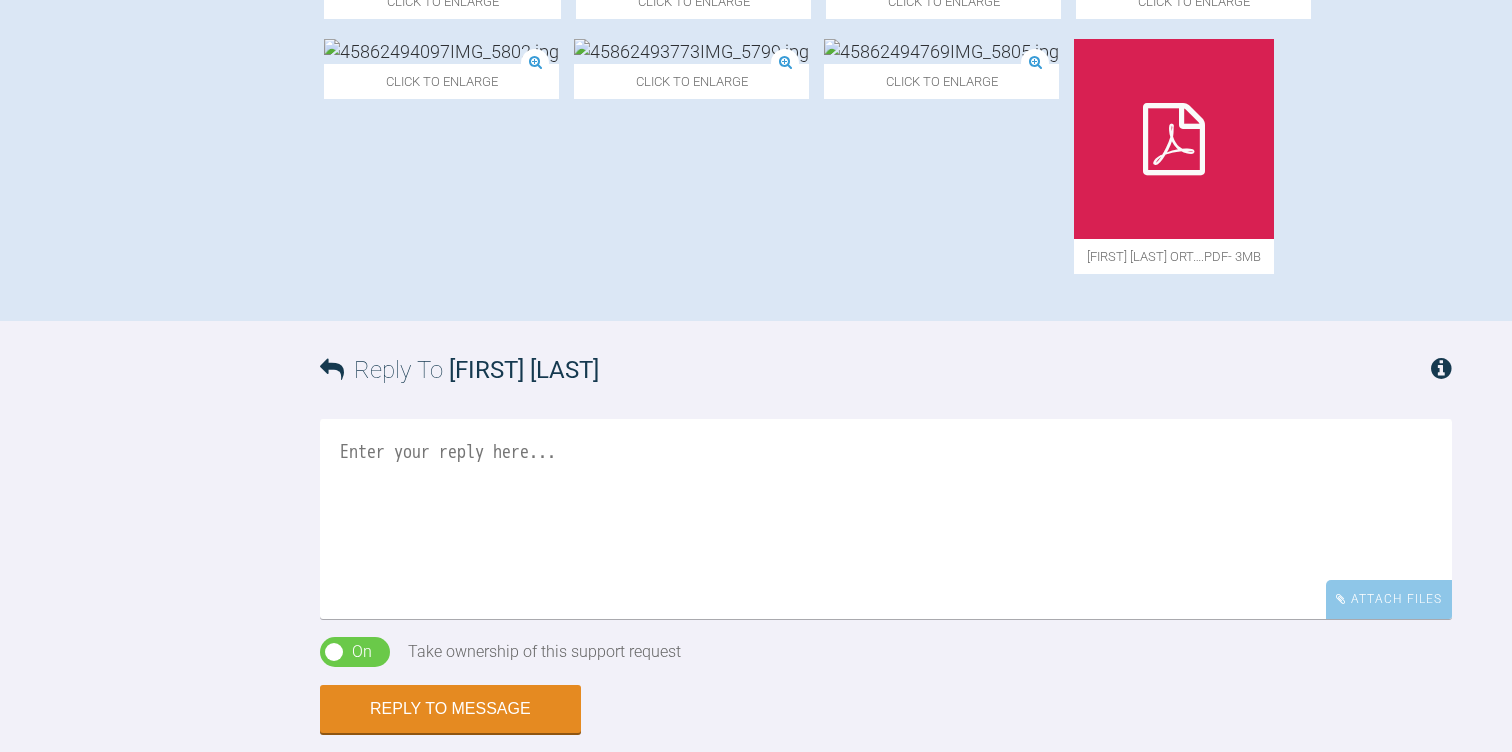 scroll, scrollTop: 947, scrollLeft: 0, axis: vertical 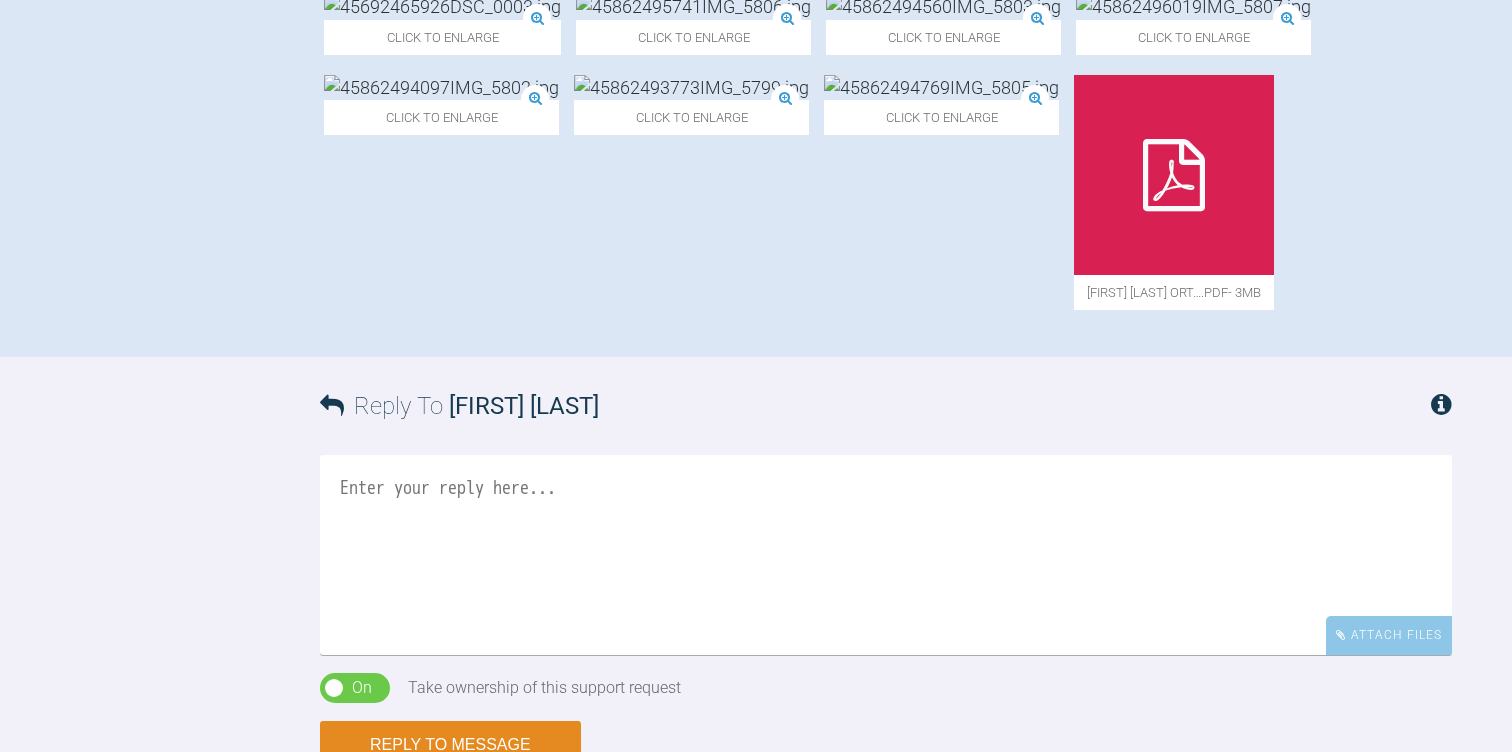 click at bounding box center (693, 6) 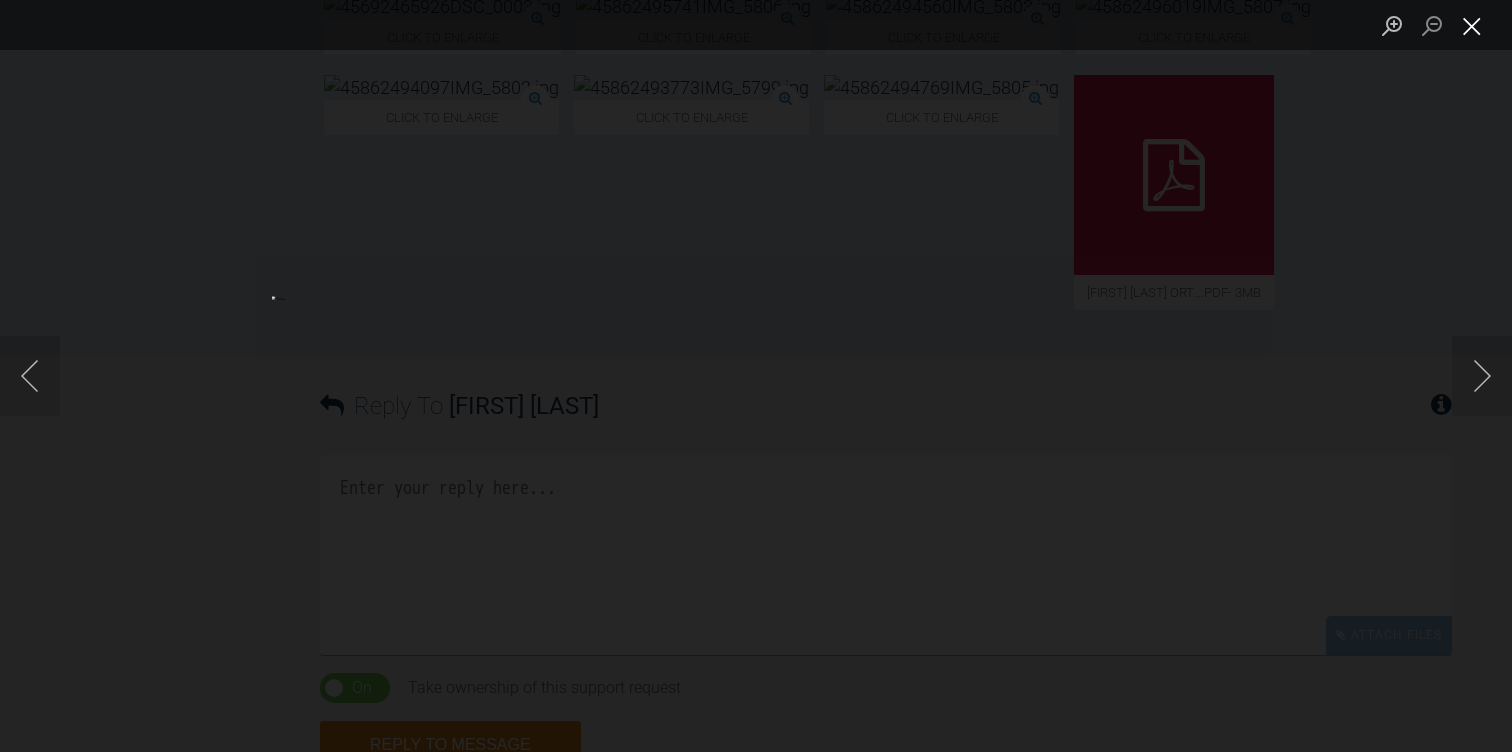 click at bounding box center (1472, 25) 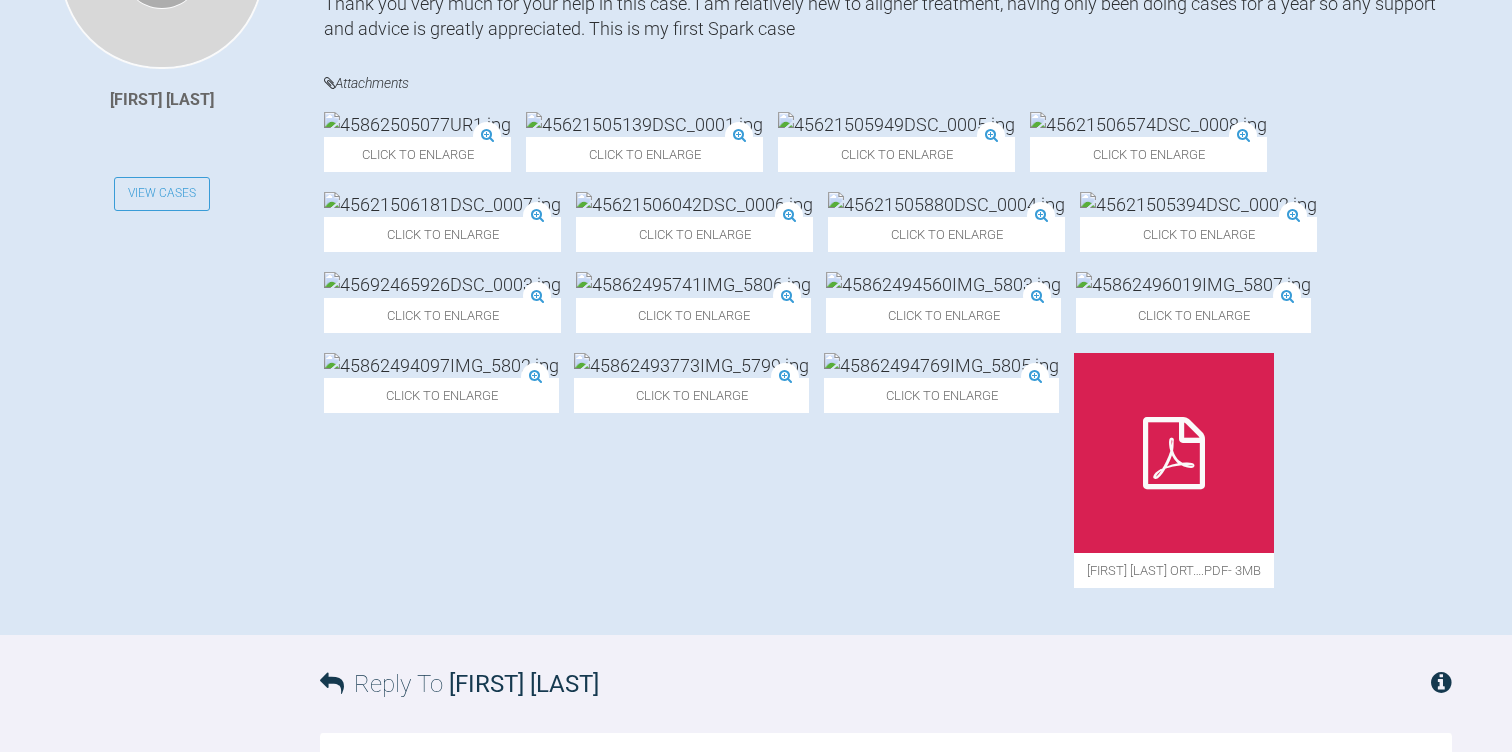scroll, scrollTop: 665, scrollLeft: 0, axis: vertical 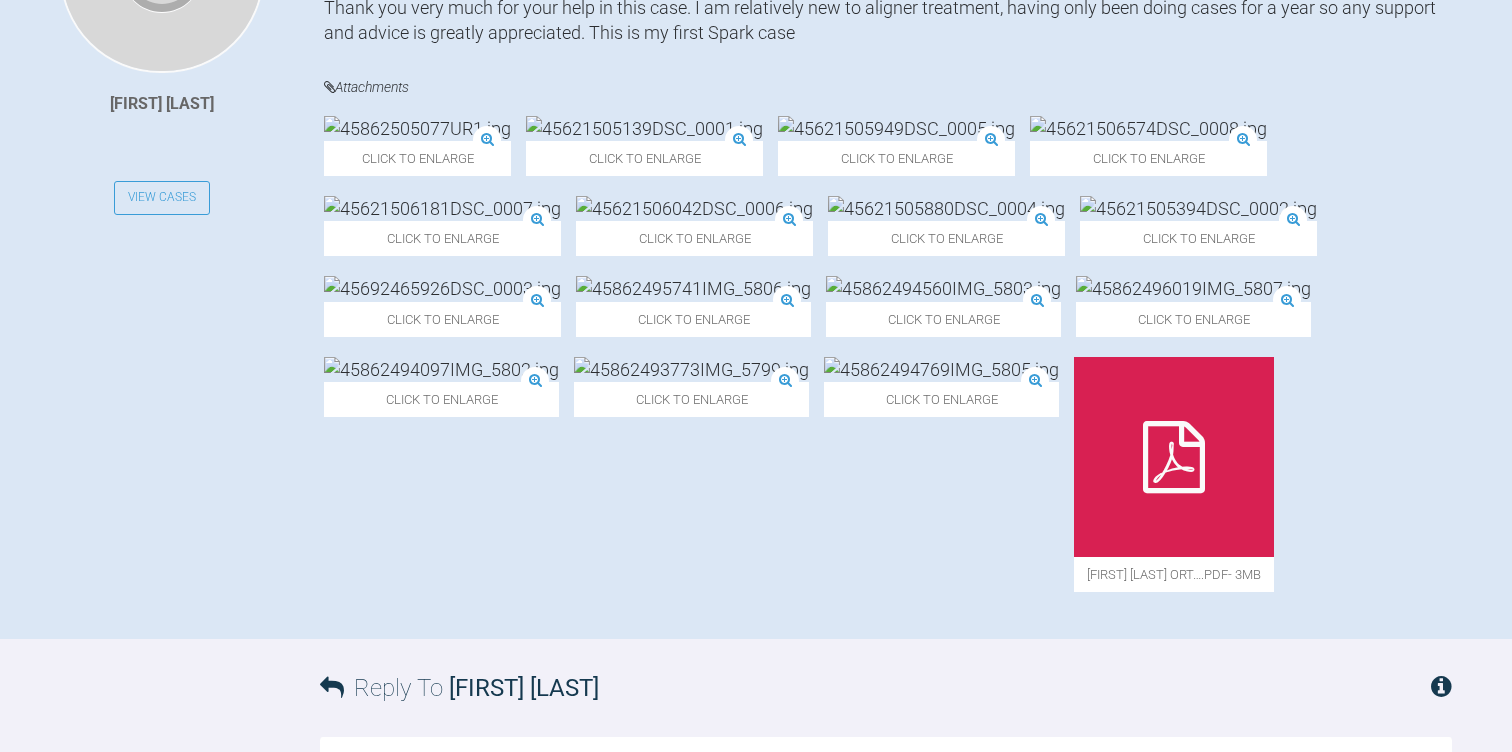 click at bounding box center (644, 128) 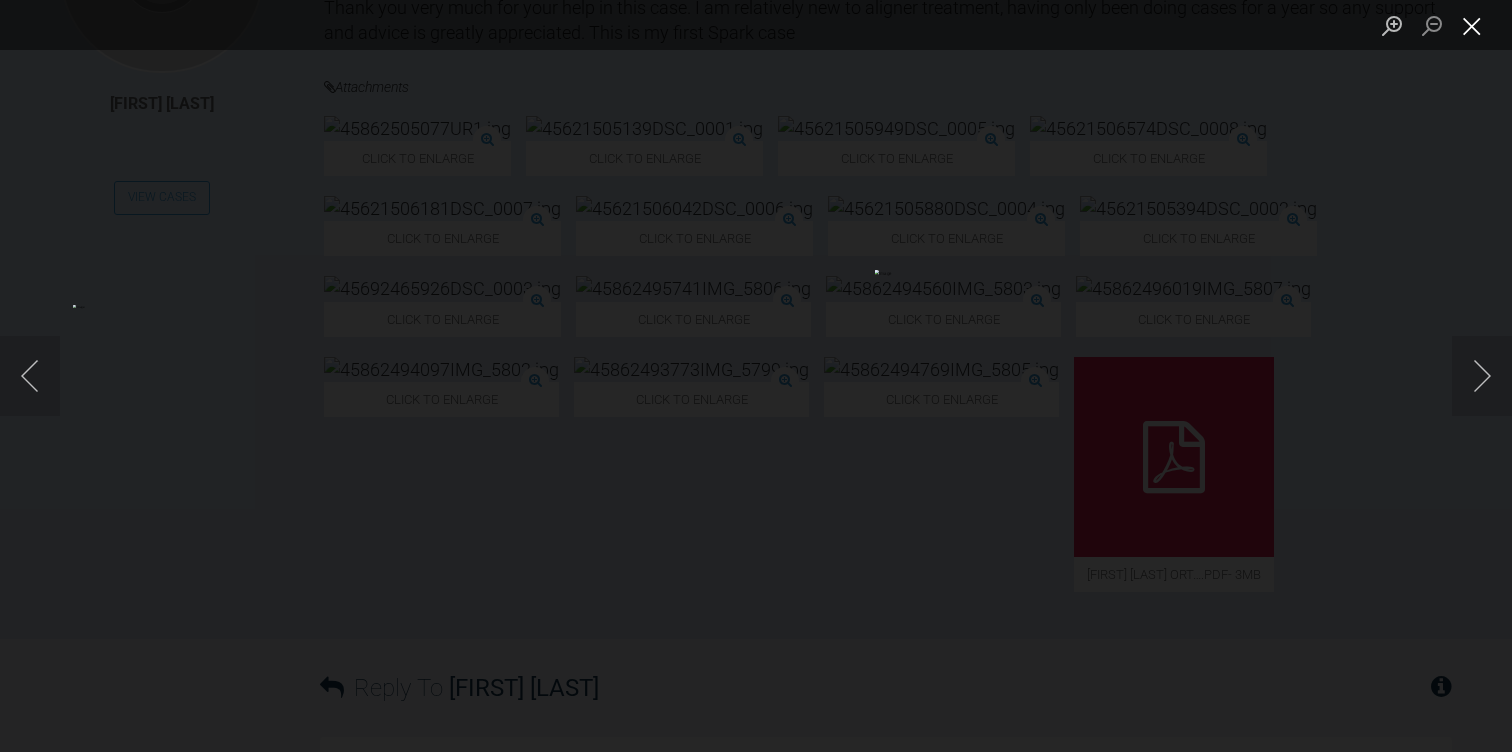 click at bounding box center [1472, 25] 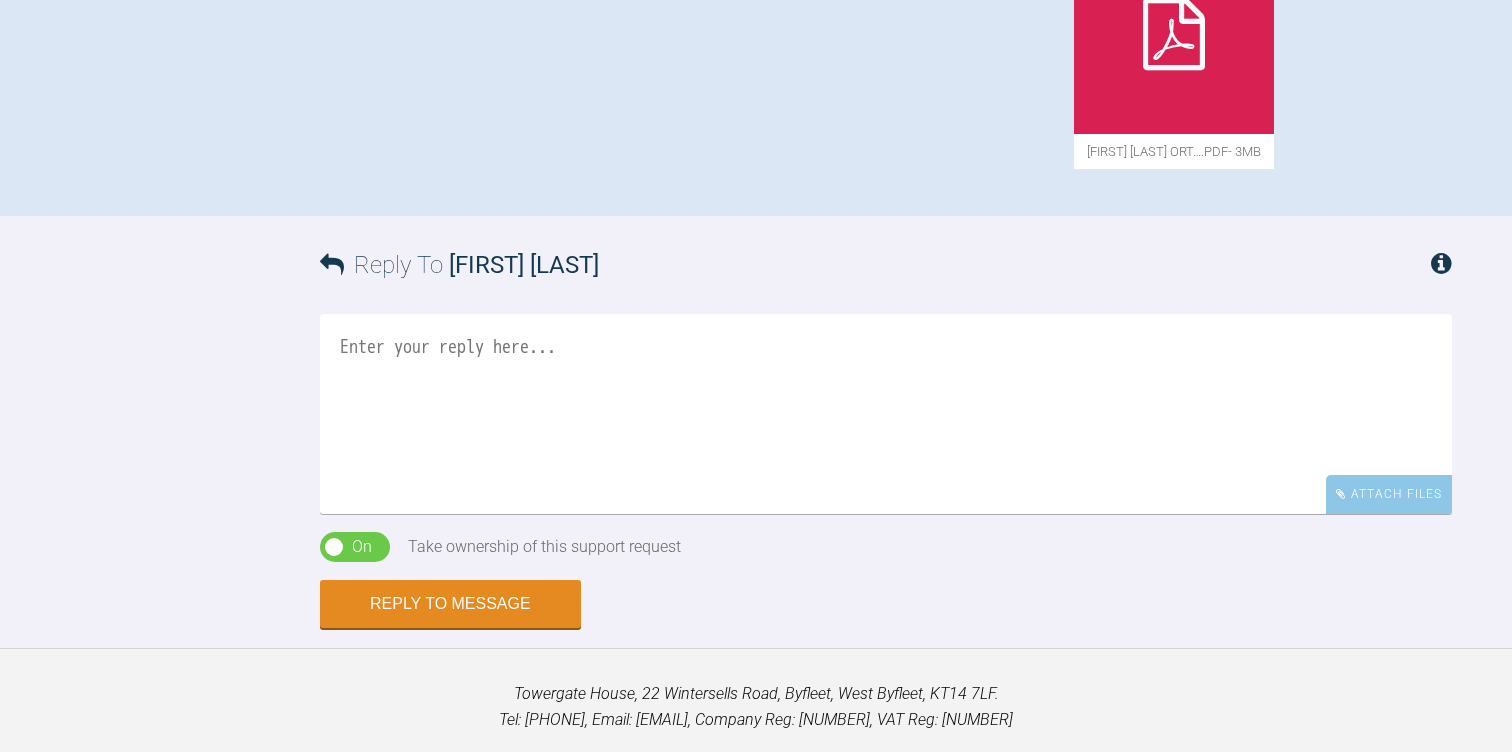 scroll, scrollTop: 1223, scrollLeft: 0, axis: vertical 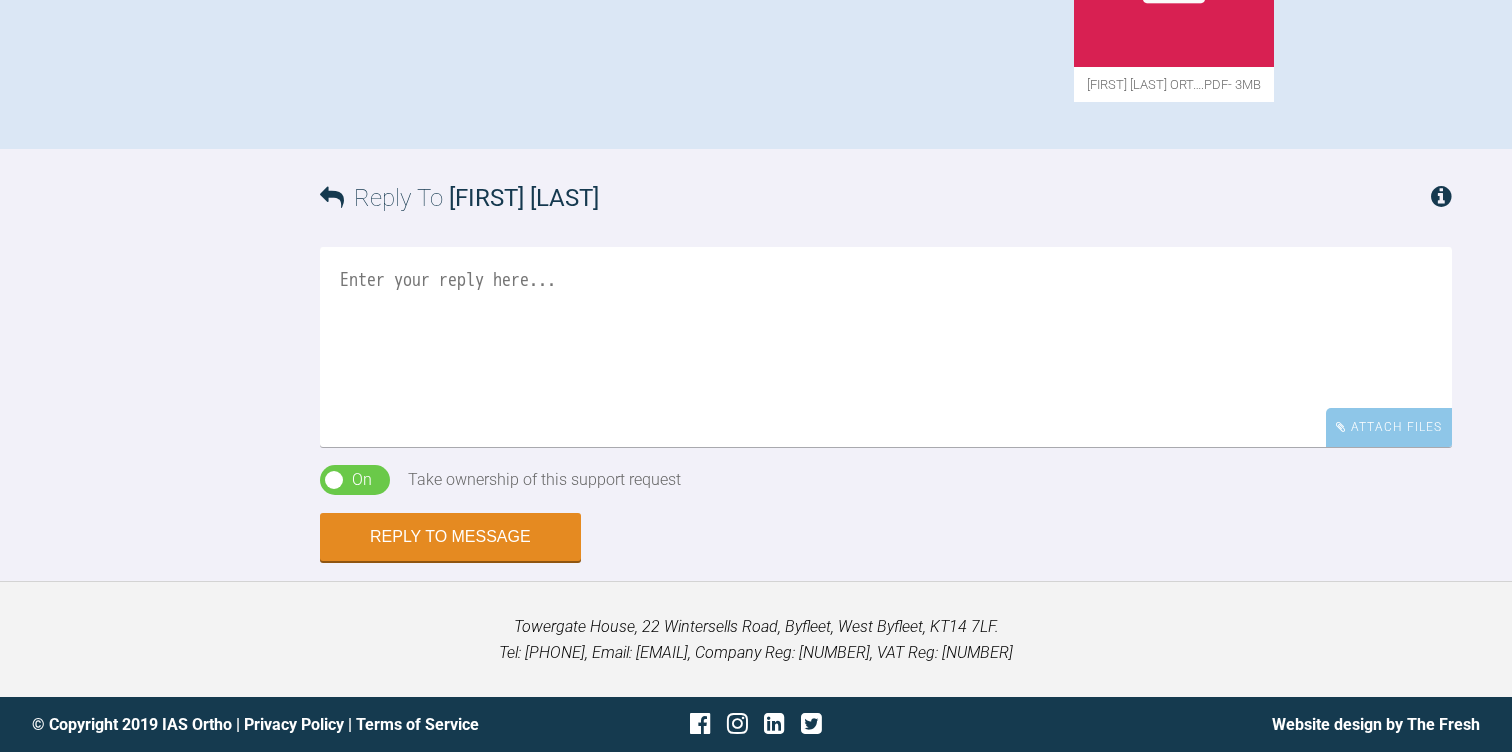 click at bounding box center (941, -121) 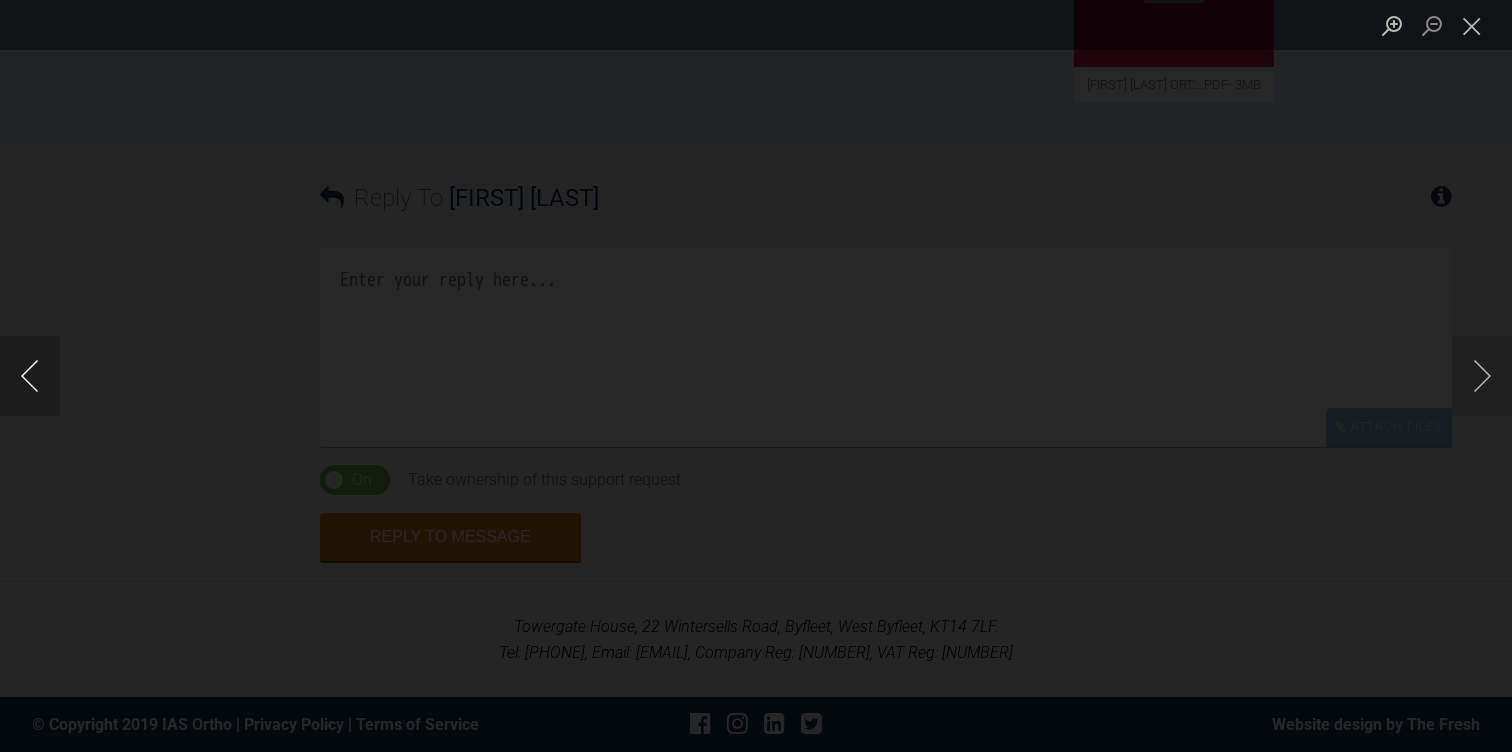 click at bounding box center (30, 376) 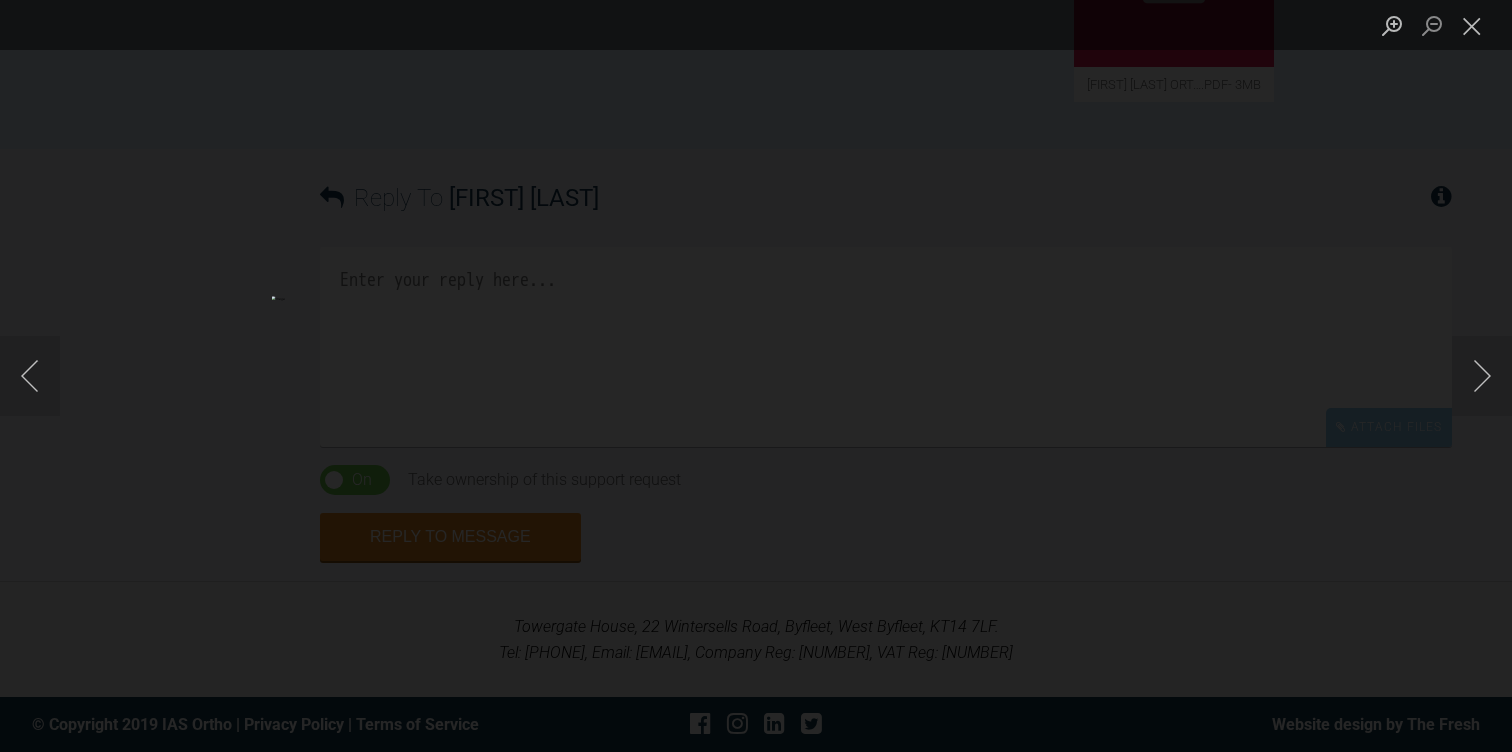 scroll, scrollTop: 1224, scrollLeft: 0, axis: vertical 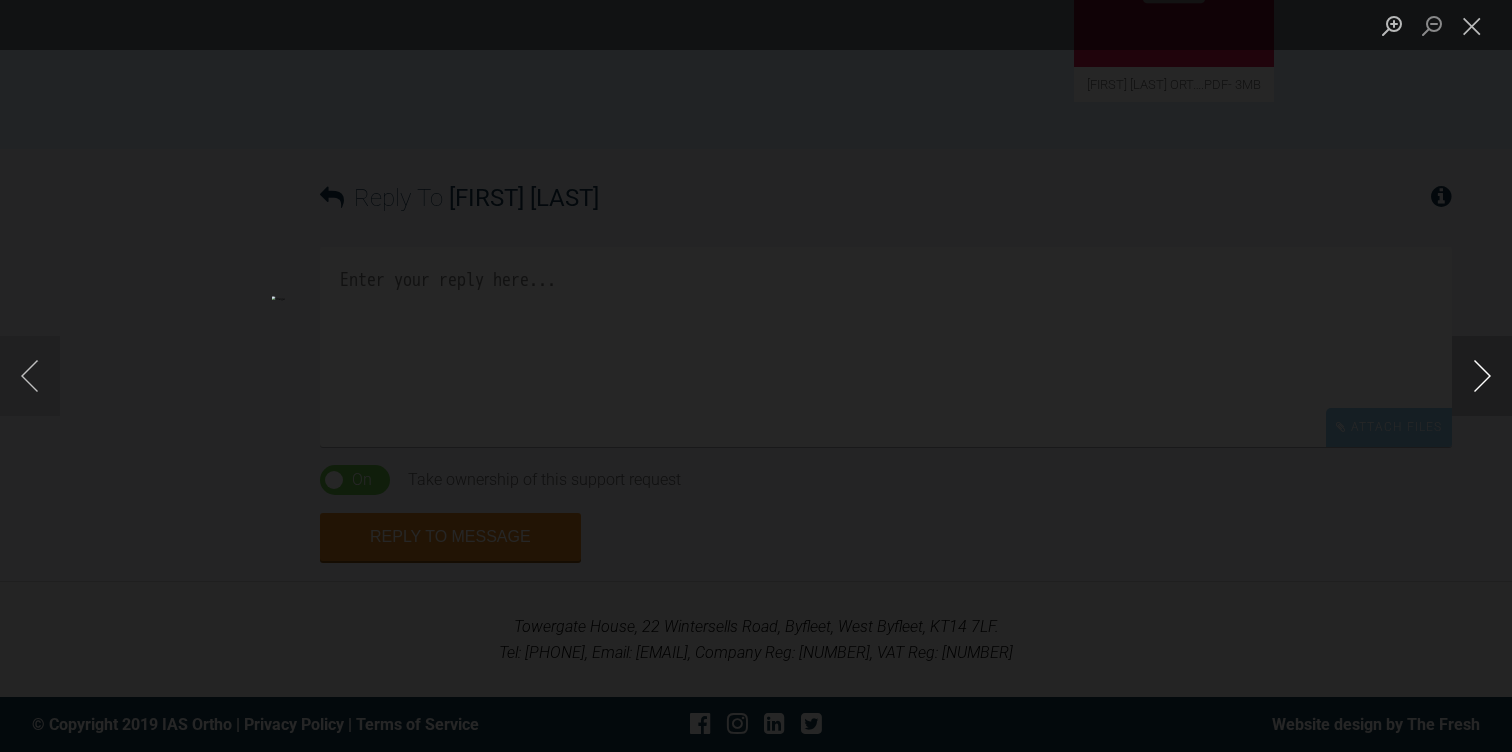 click at bounding box center (1482, 376) 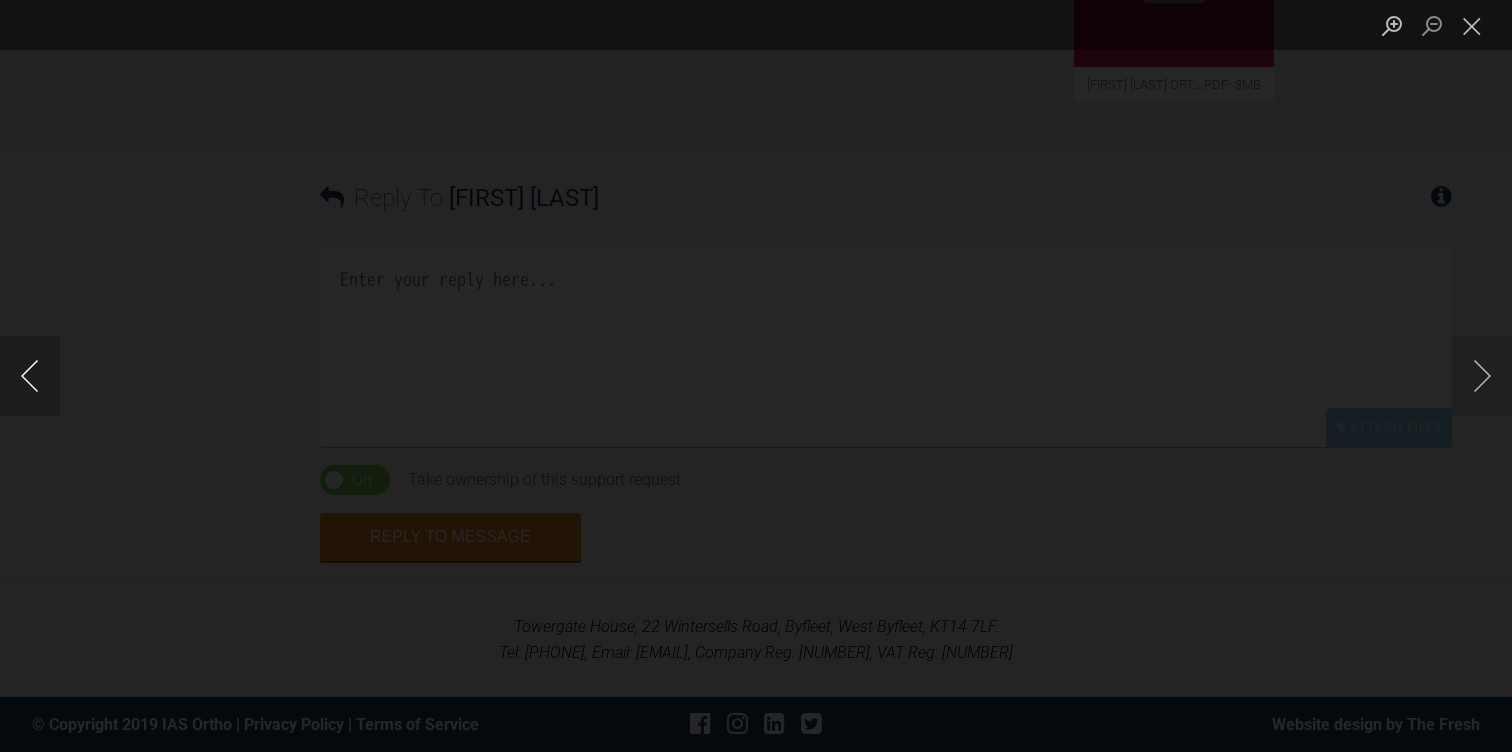 click at bounding box center [30, 376] 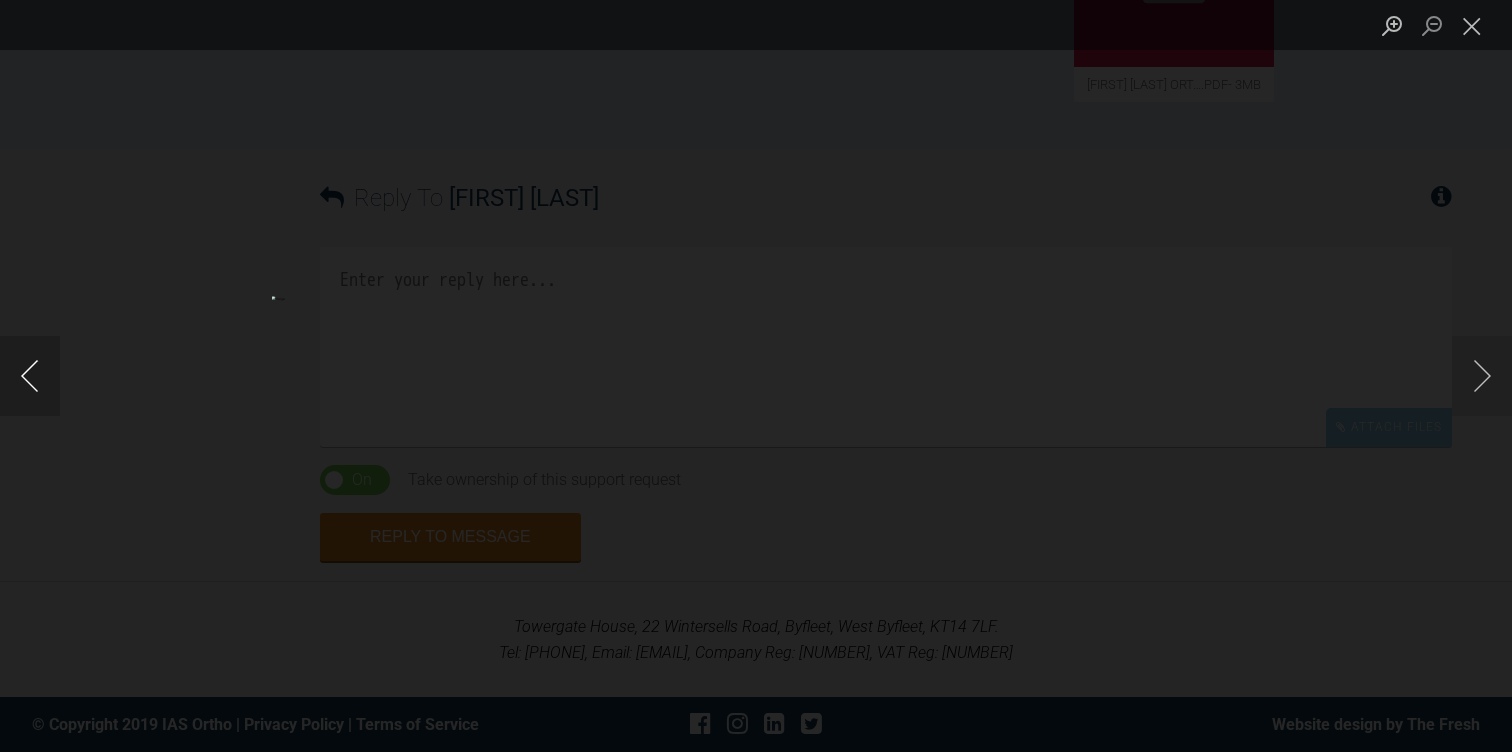 click at bounding box center [30, 376] 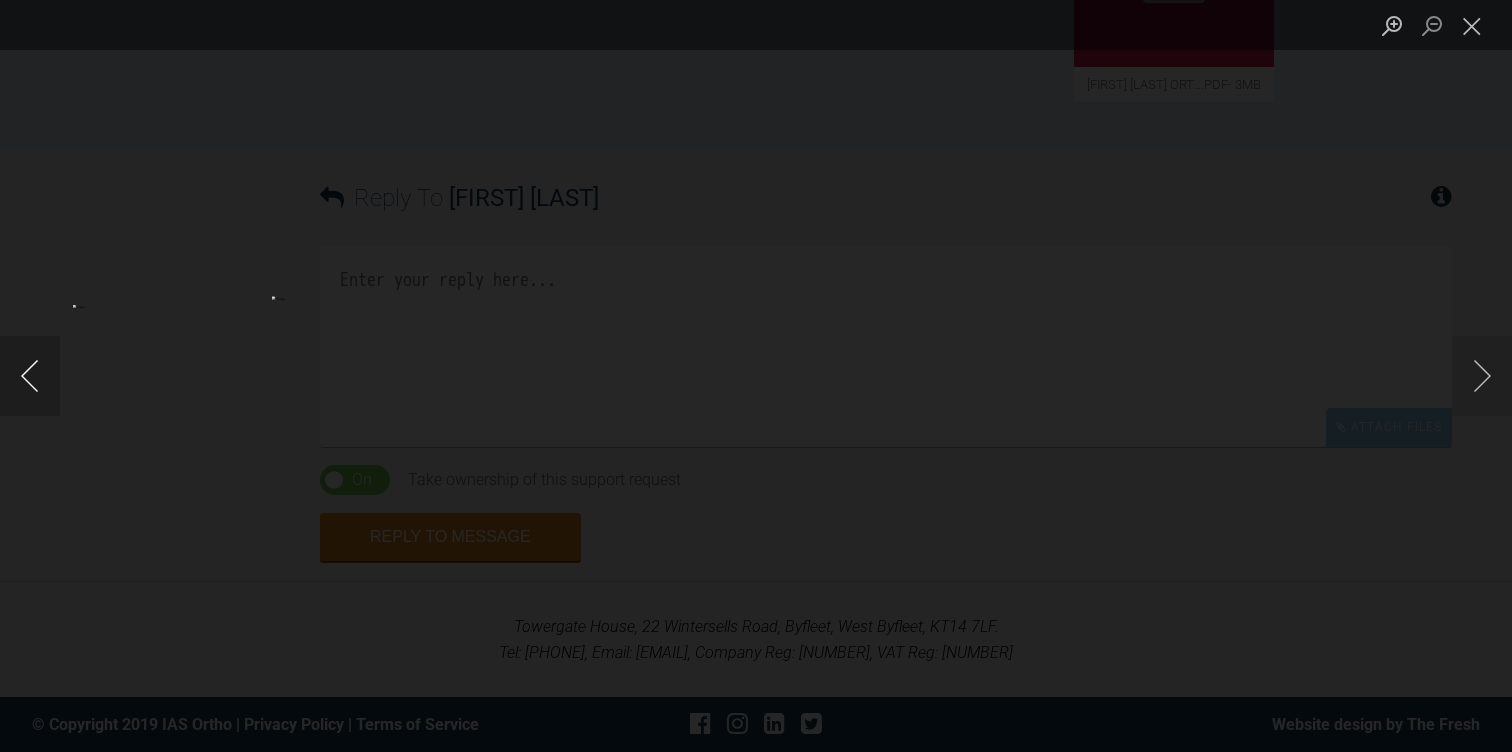 click at bounding box center (30, 376) 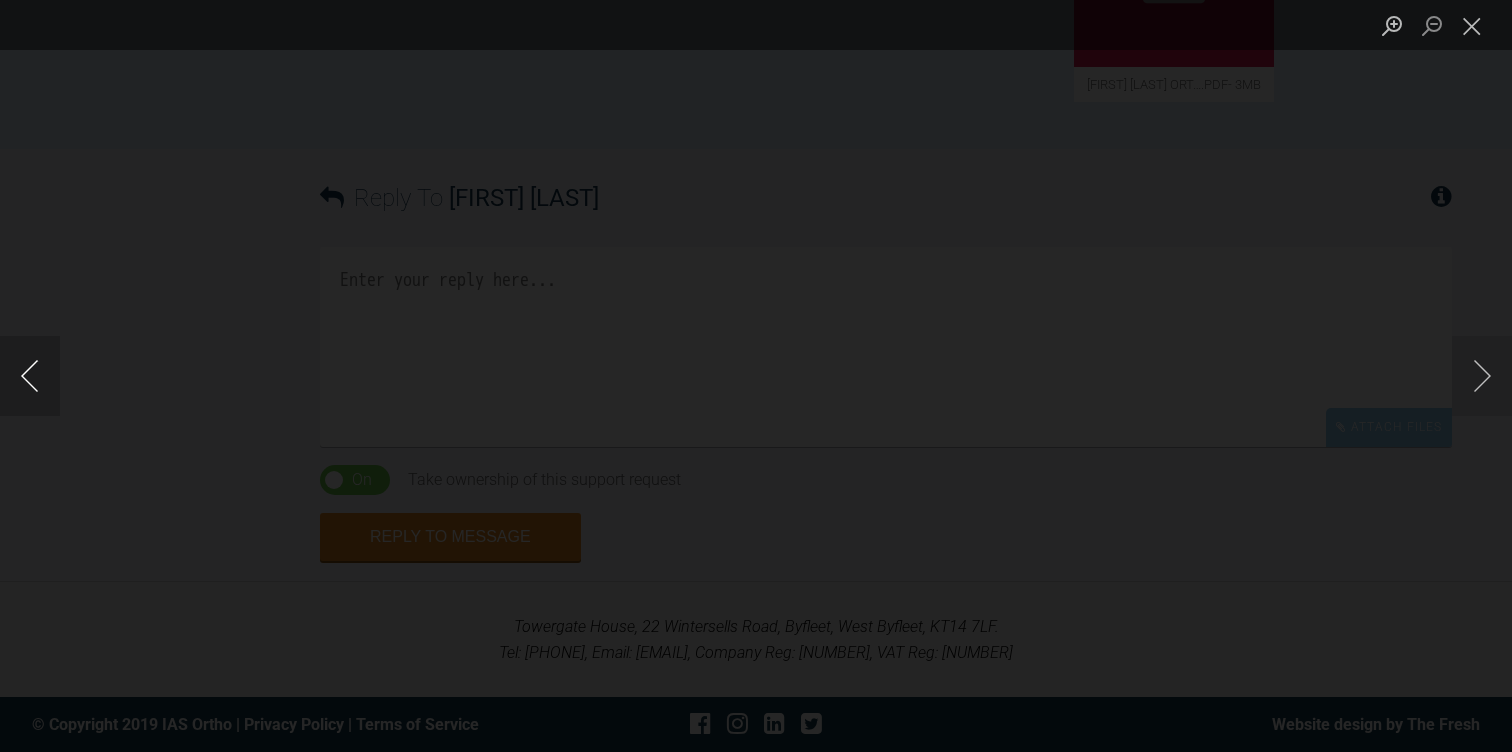 click at bounding box center [30, 376] 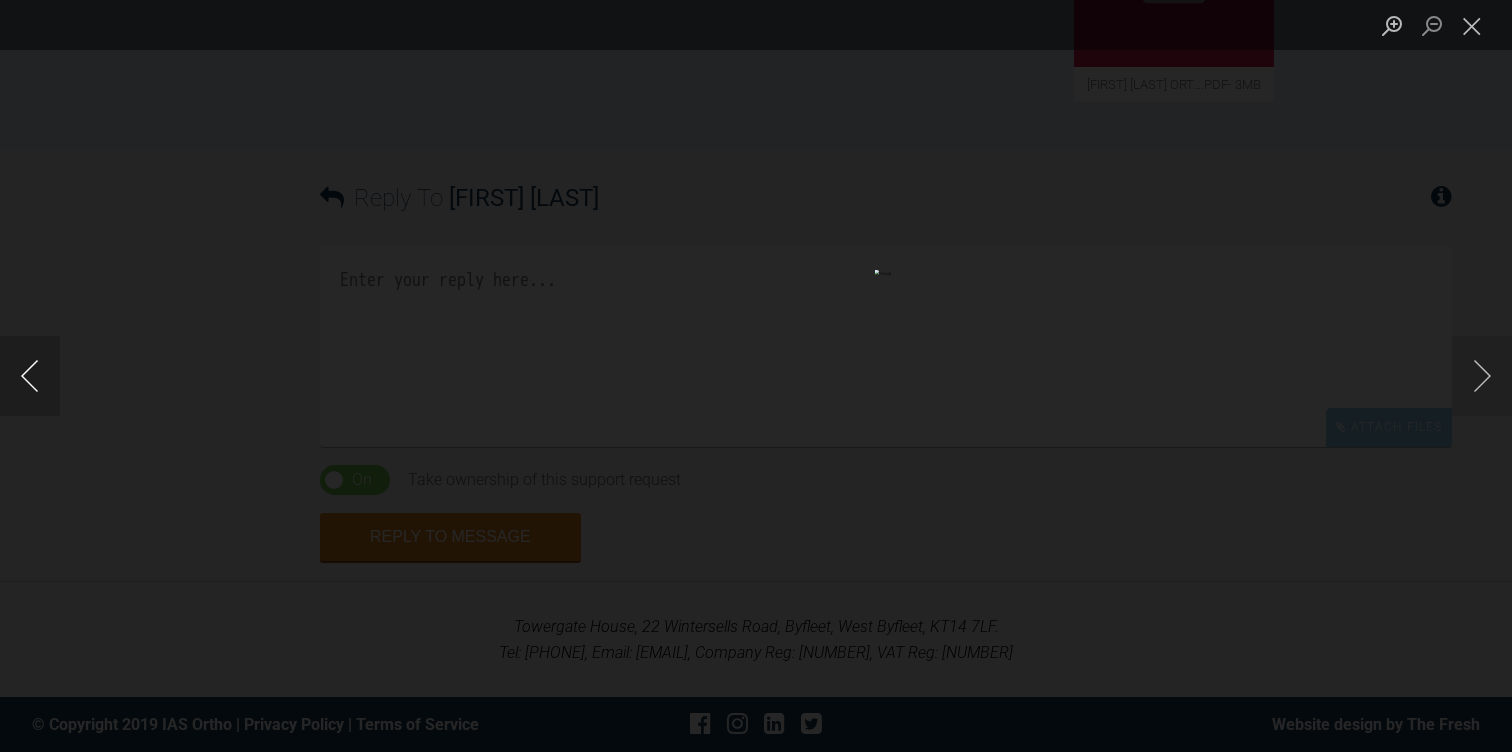 click at bounding box center (30, 376) 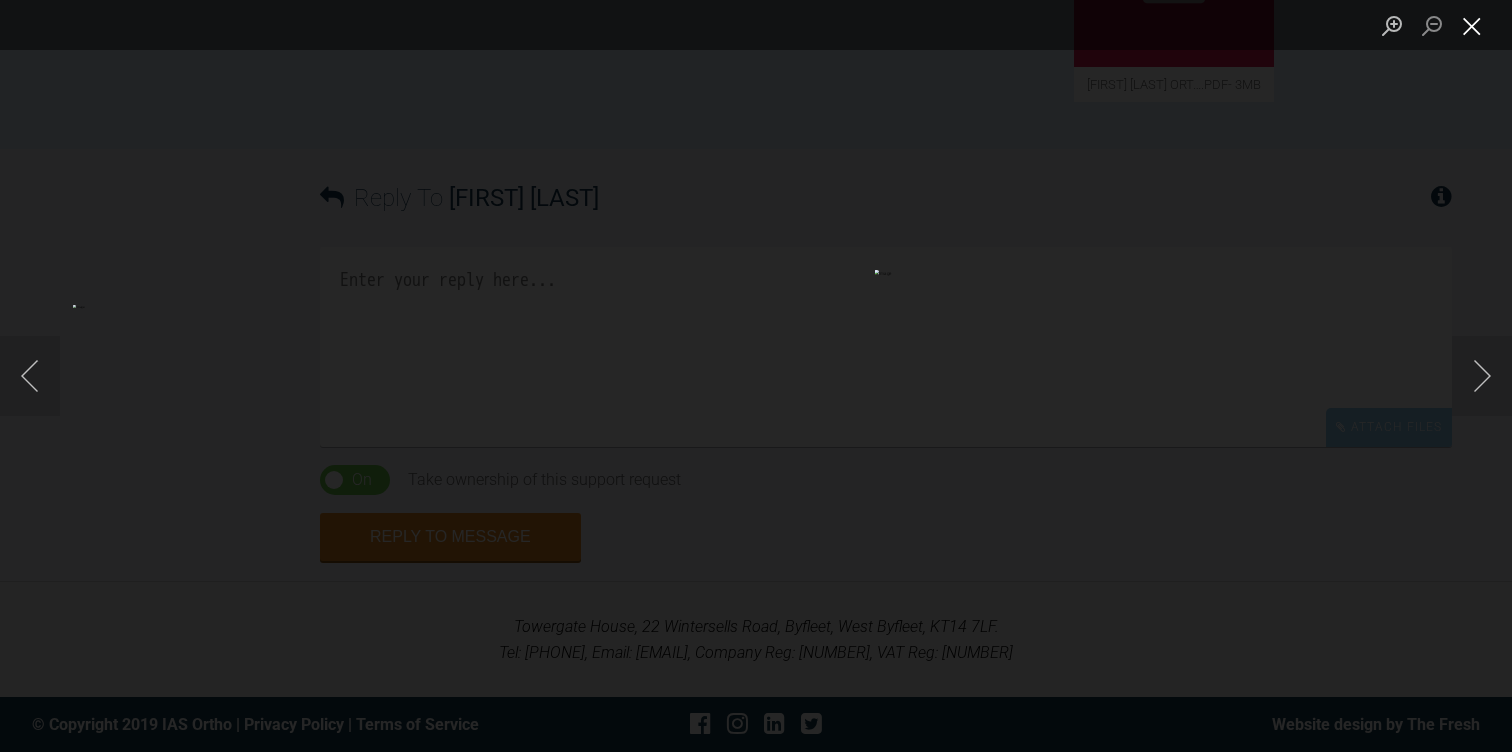 click at bounding box center [1472, 25] 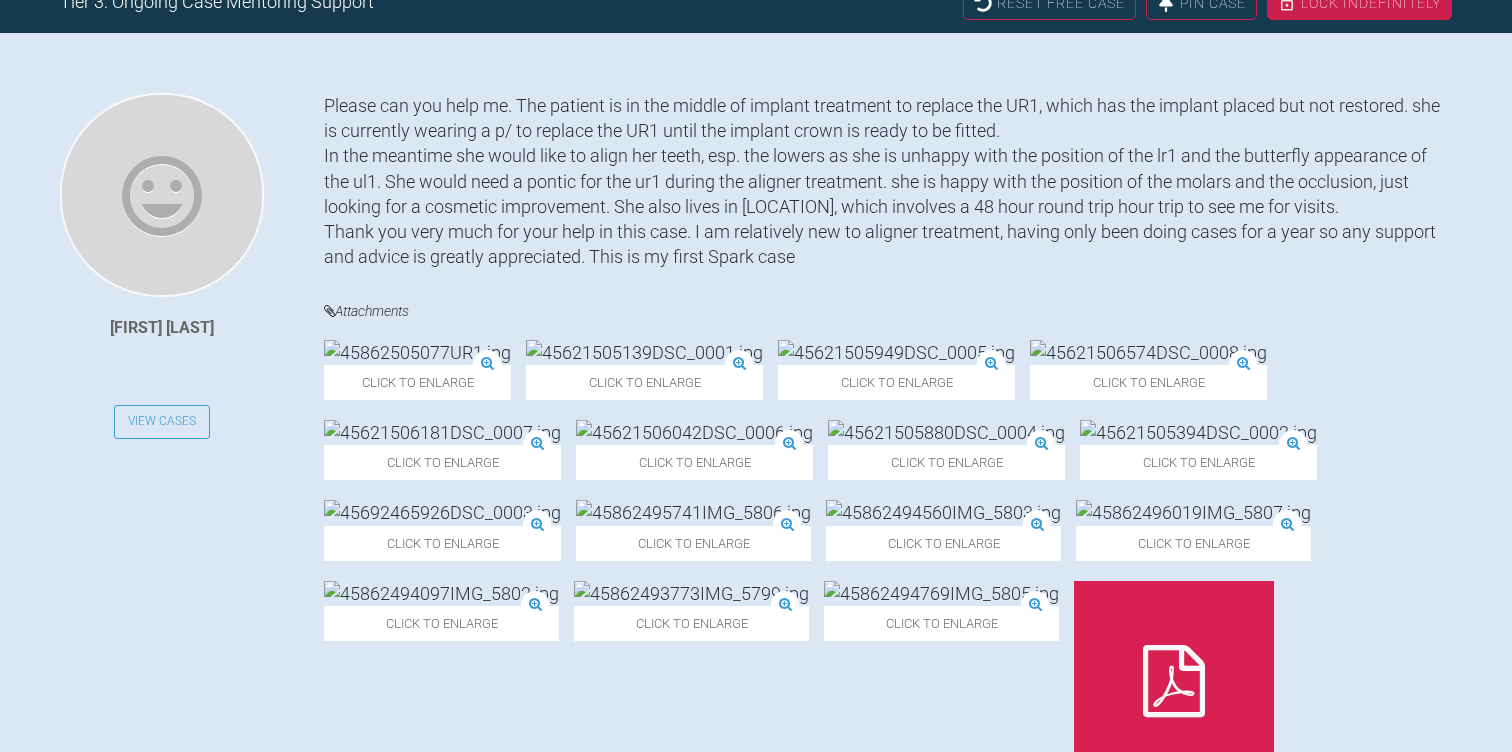 scroll, scrollTop: 458, scrollLeft: 0, axis: vertical 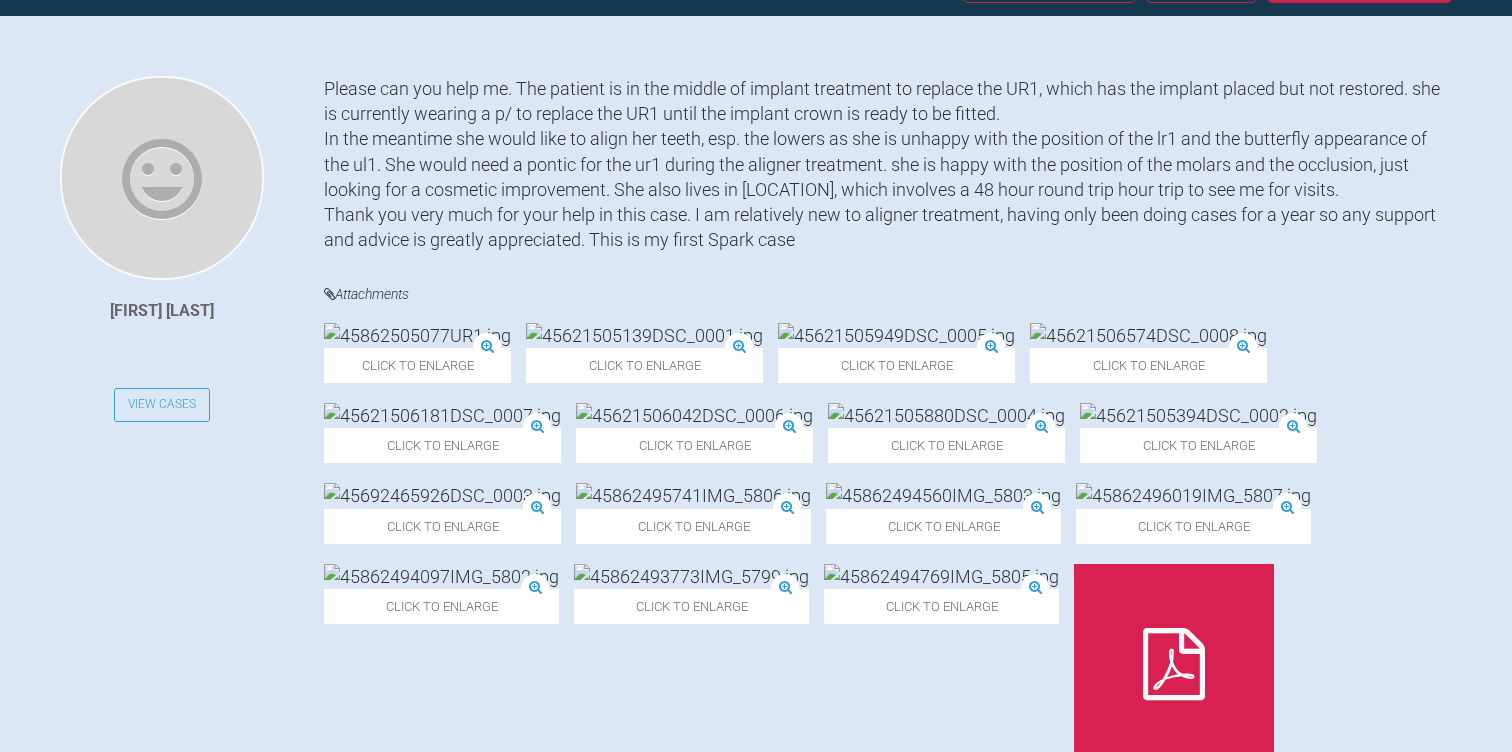 click at bounding box center (417, 335) 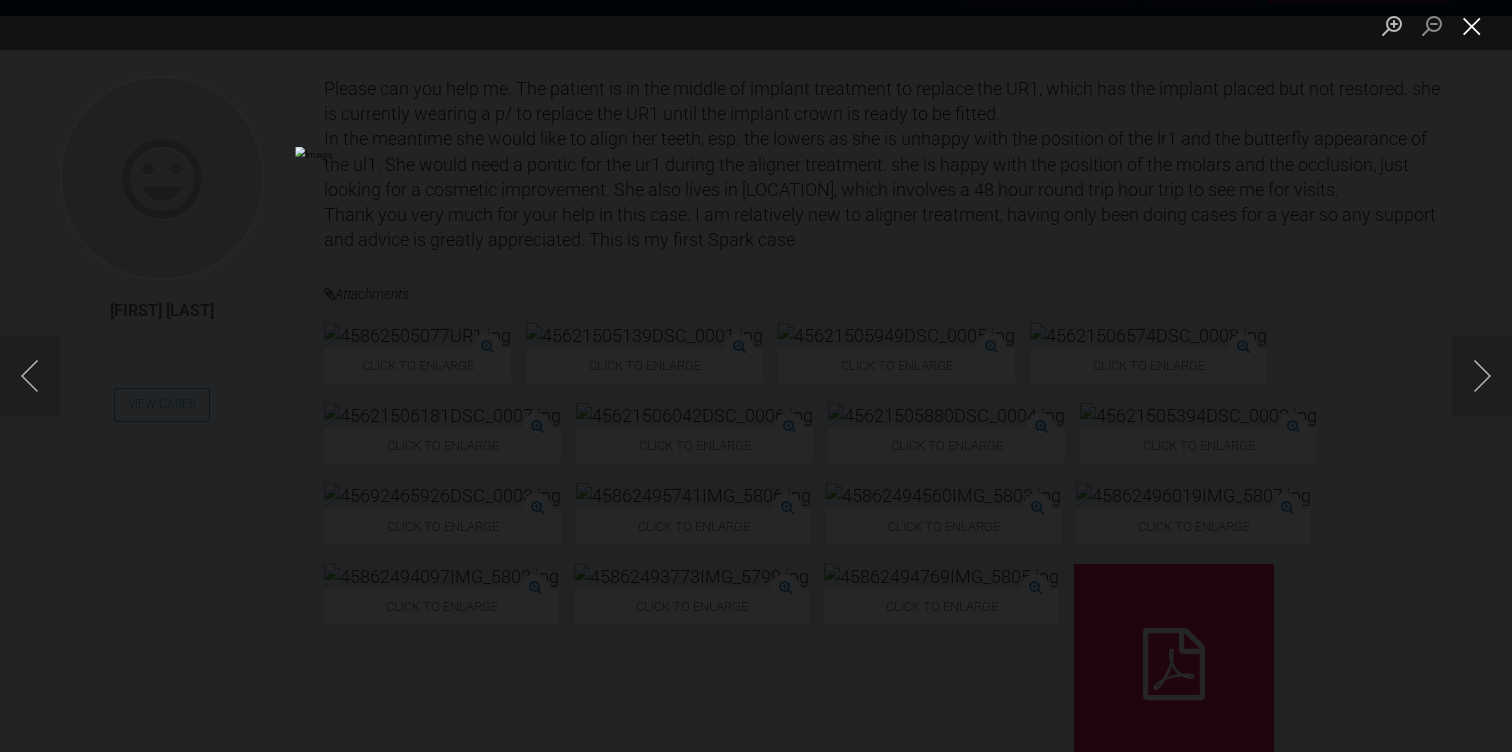 click at bounding box center [1472, 25] 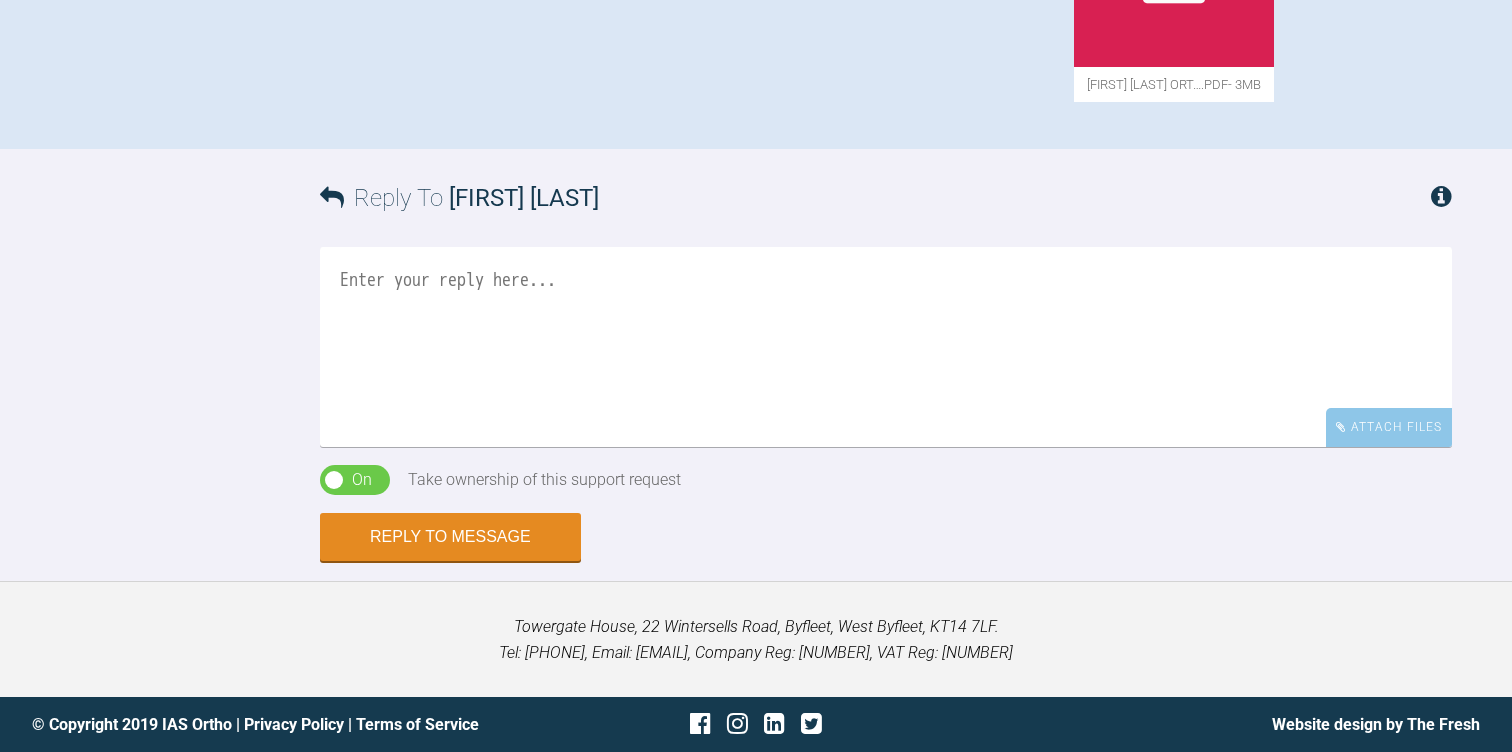 scroll, scrollTop: 1808, scrollLeft: 0, axis: vertical 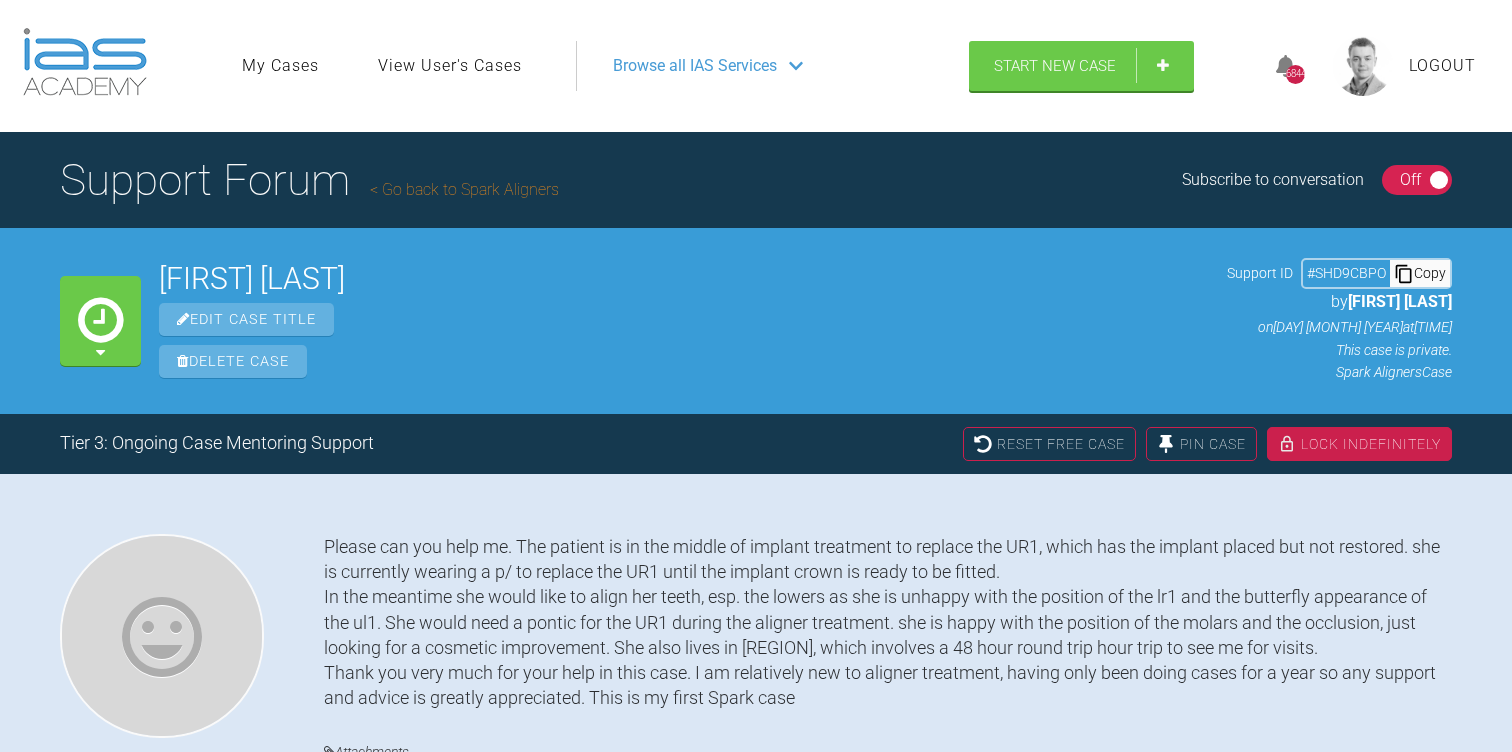 click on "Copy" at bounding box center [1420, 273] 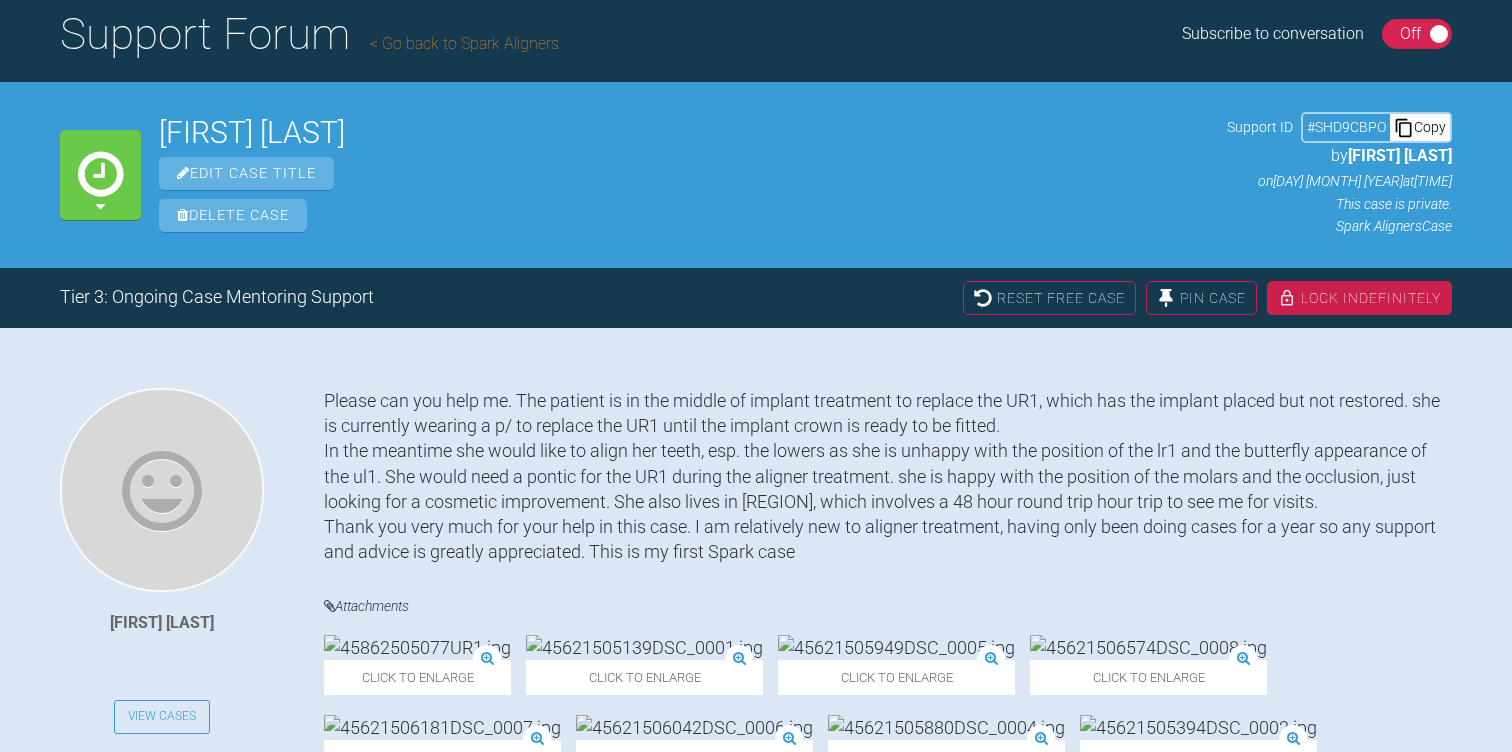 scroll, scrollTop: 0, scrollLeft: 0, axis: both 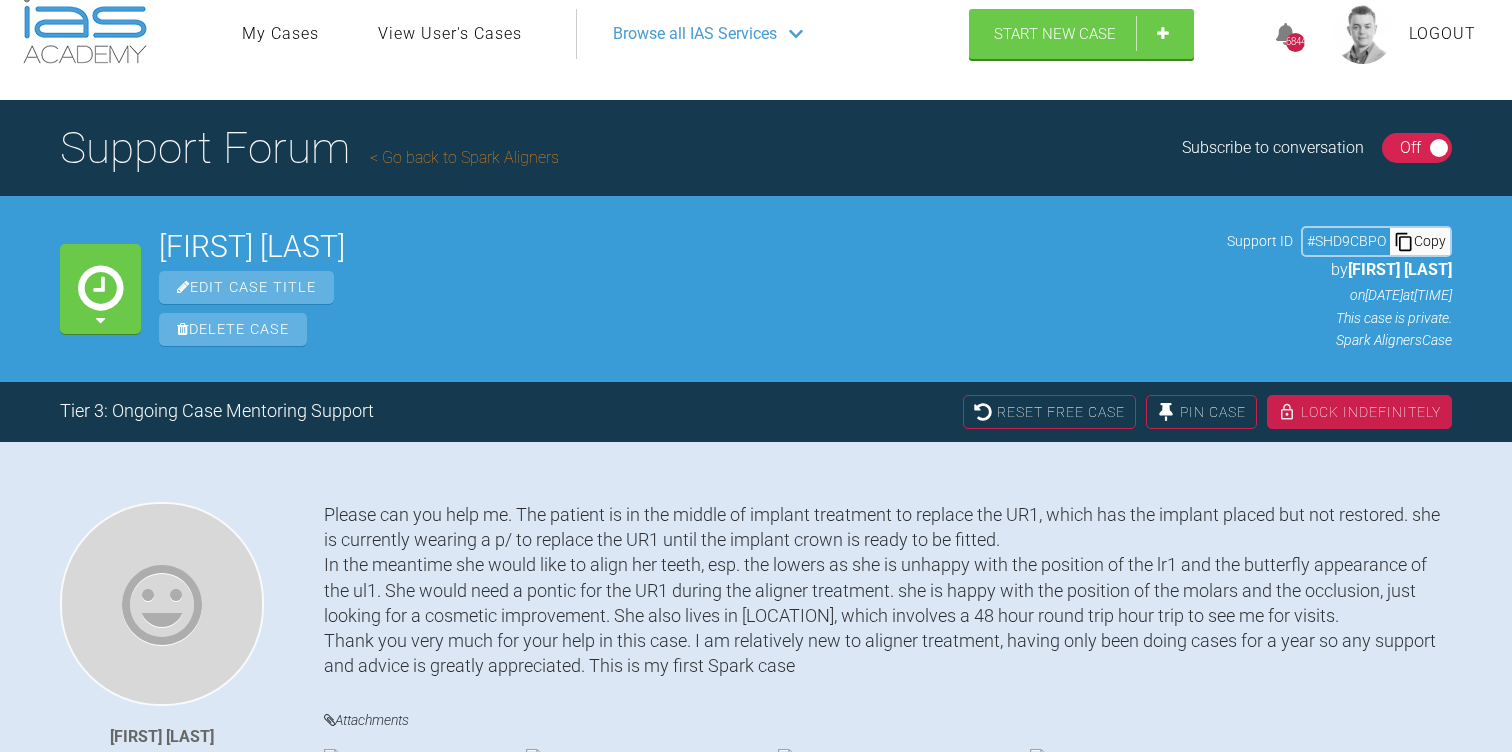 click on "Copy" at bounding box center (1420, 241) 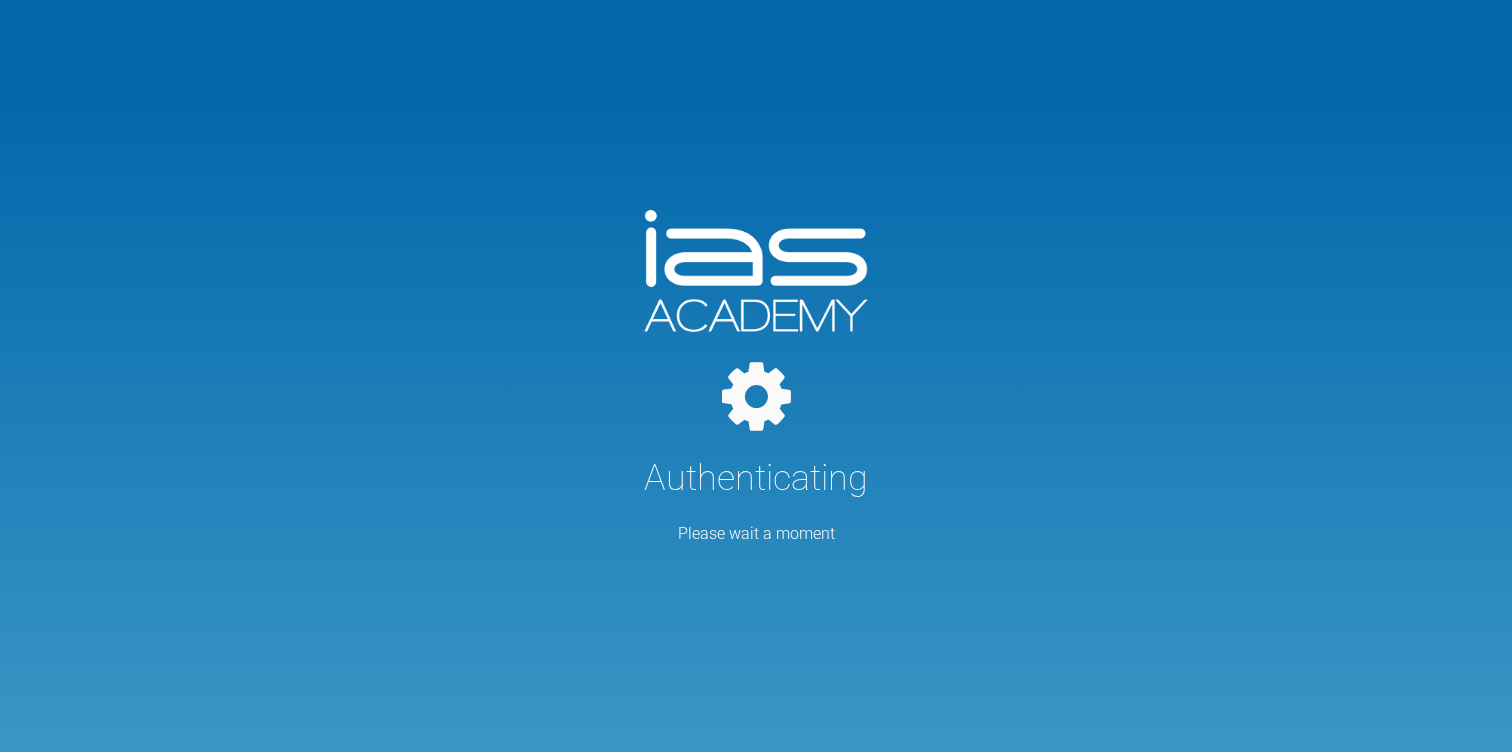 scroll, scrollTop: 0, scrollLeft: 0, axis: both 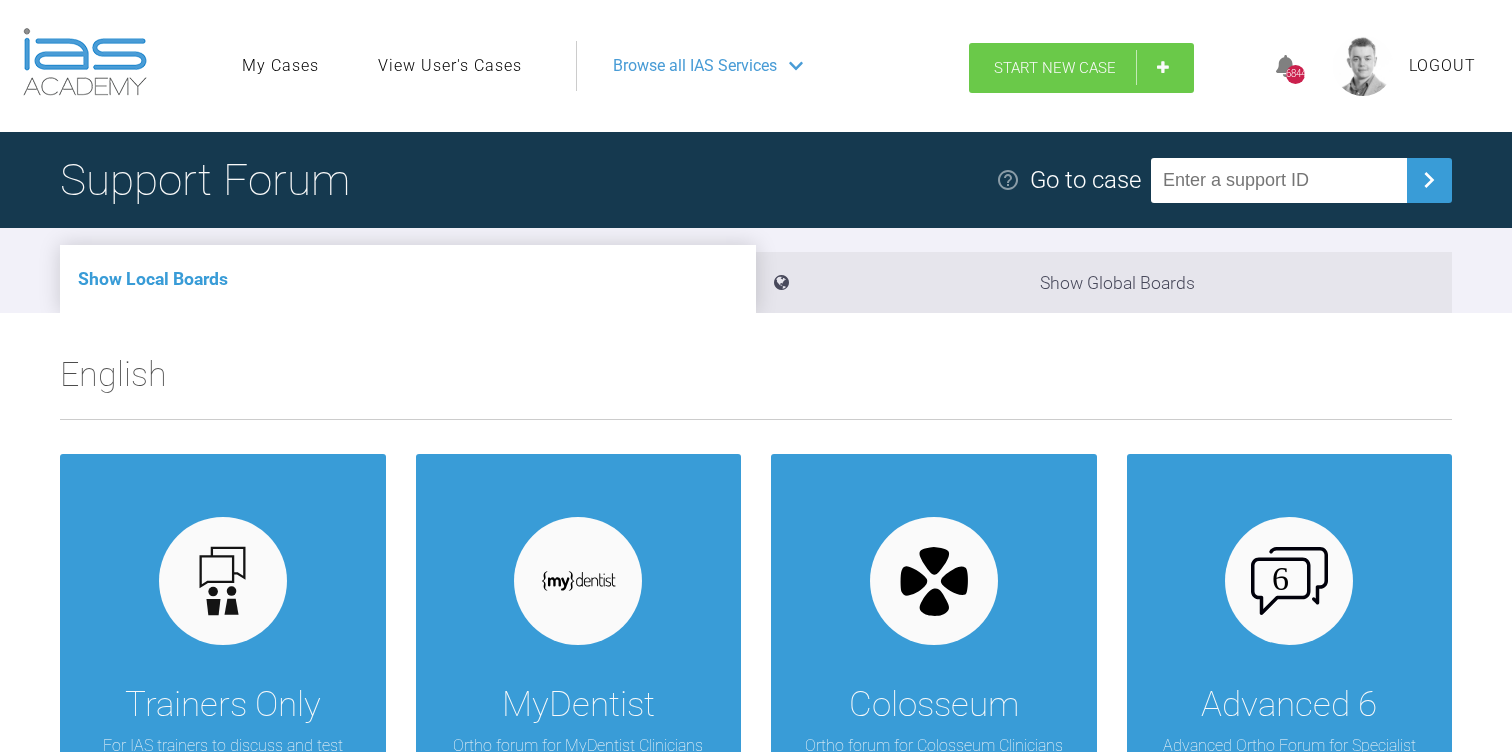 click on "Start New Case" at bounding box center (1055, 68) 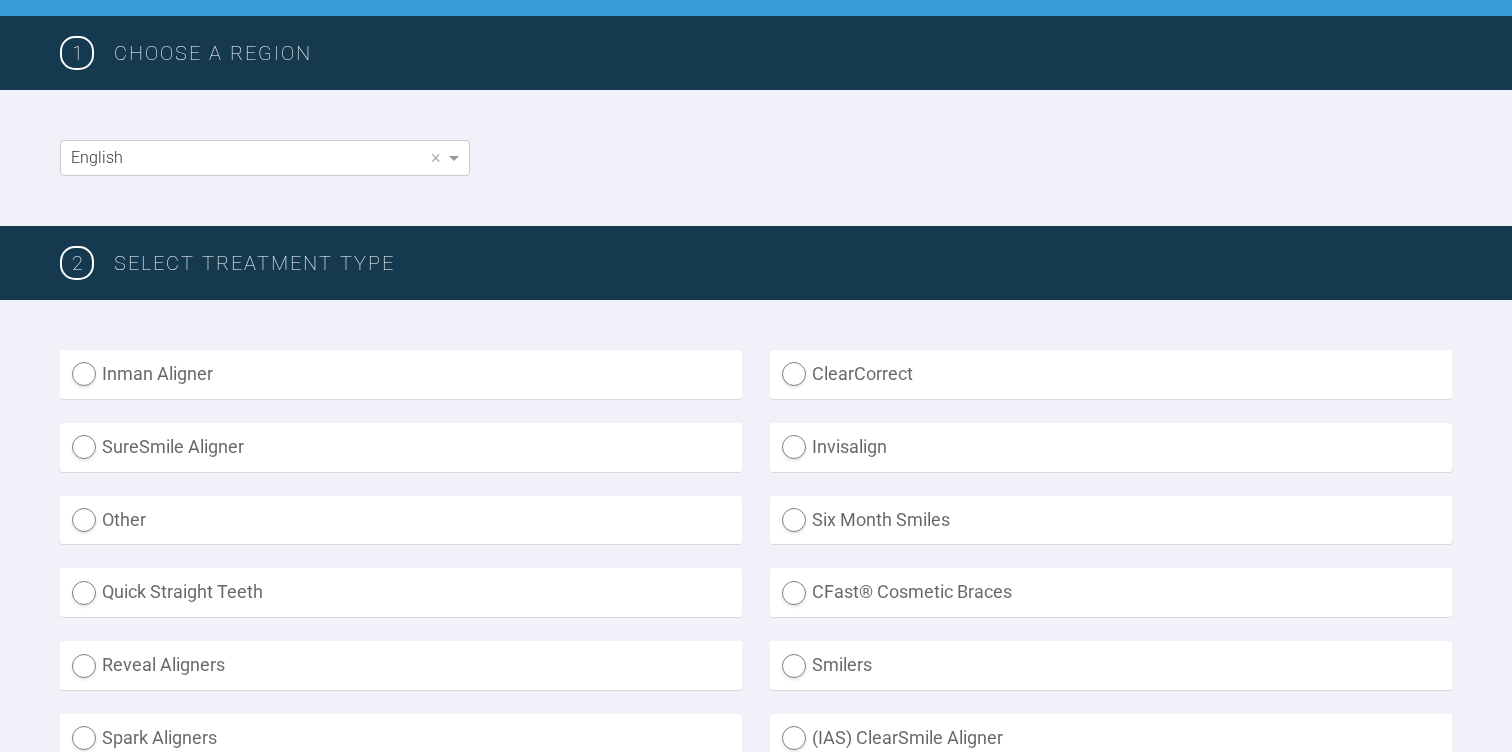 scroll, scrollTop: 443, scrollLeft: 0, axis: vertical 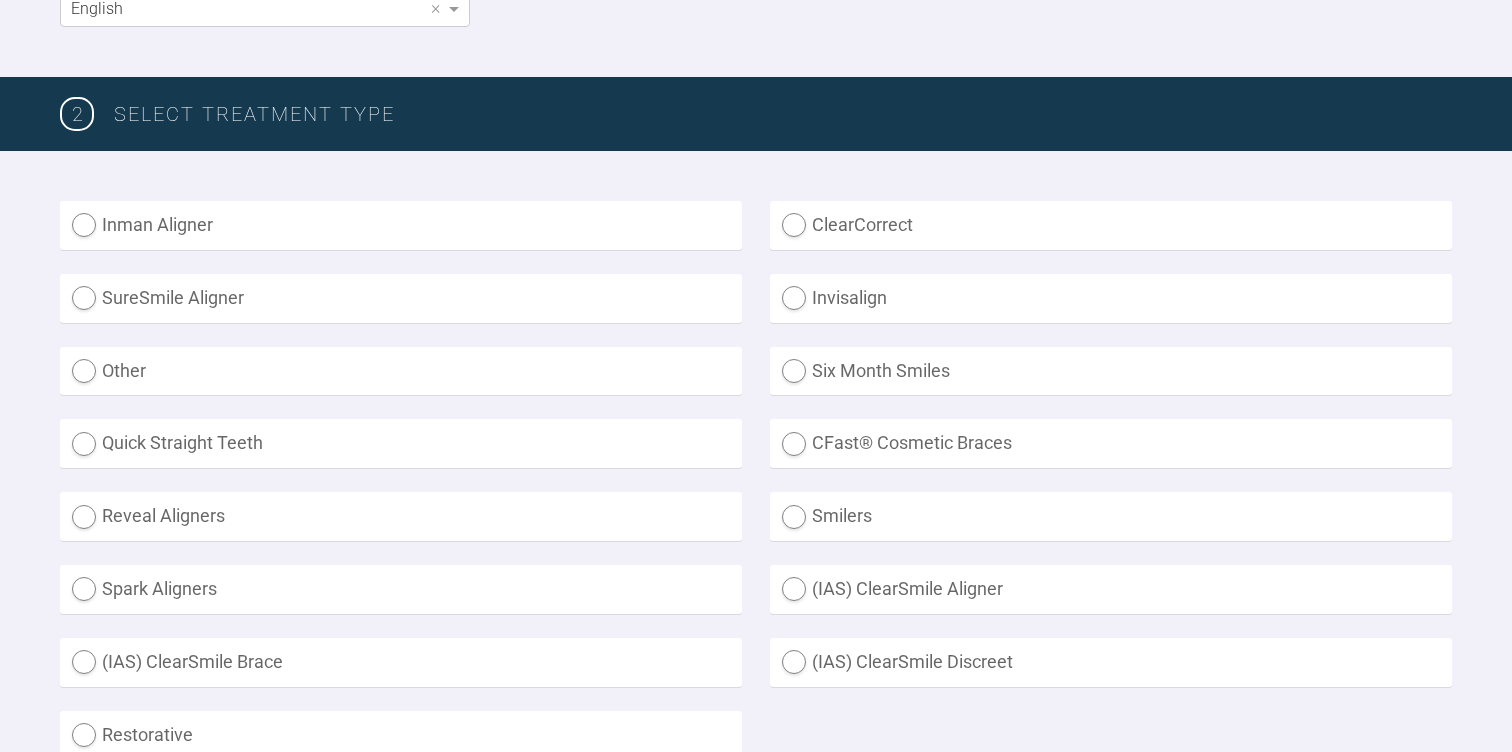 click on "Invisalign" at bounding box center (1111, 298) 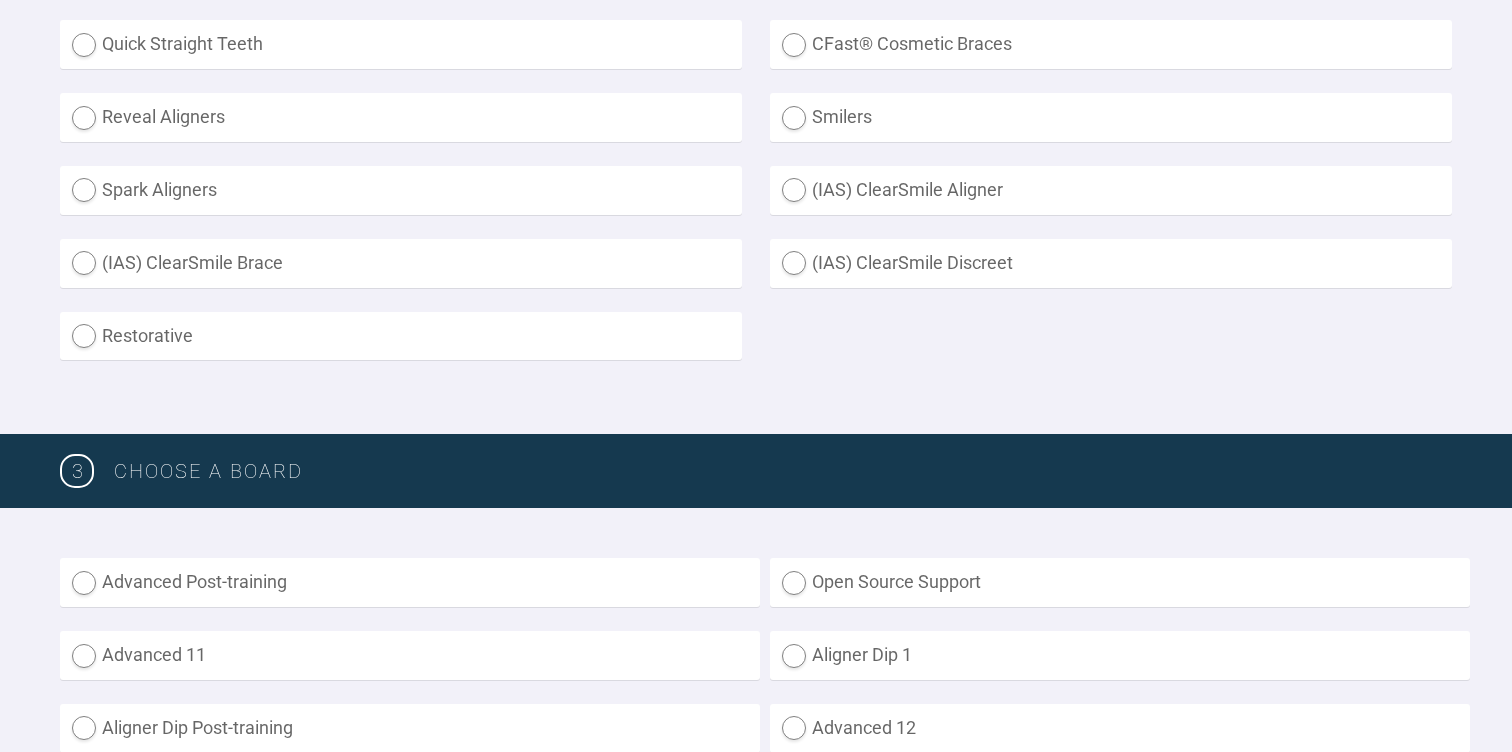 scroll, scrollTop: 1298, scrollLeft: 0, axis: vertical 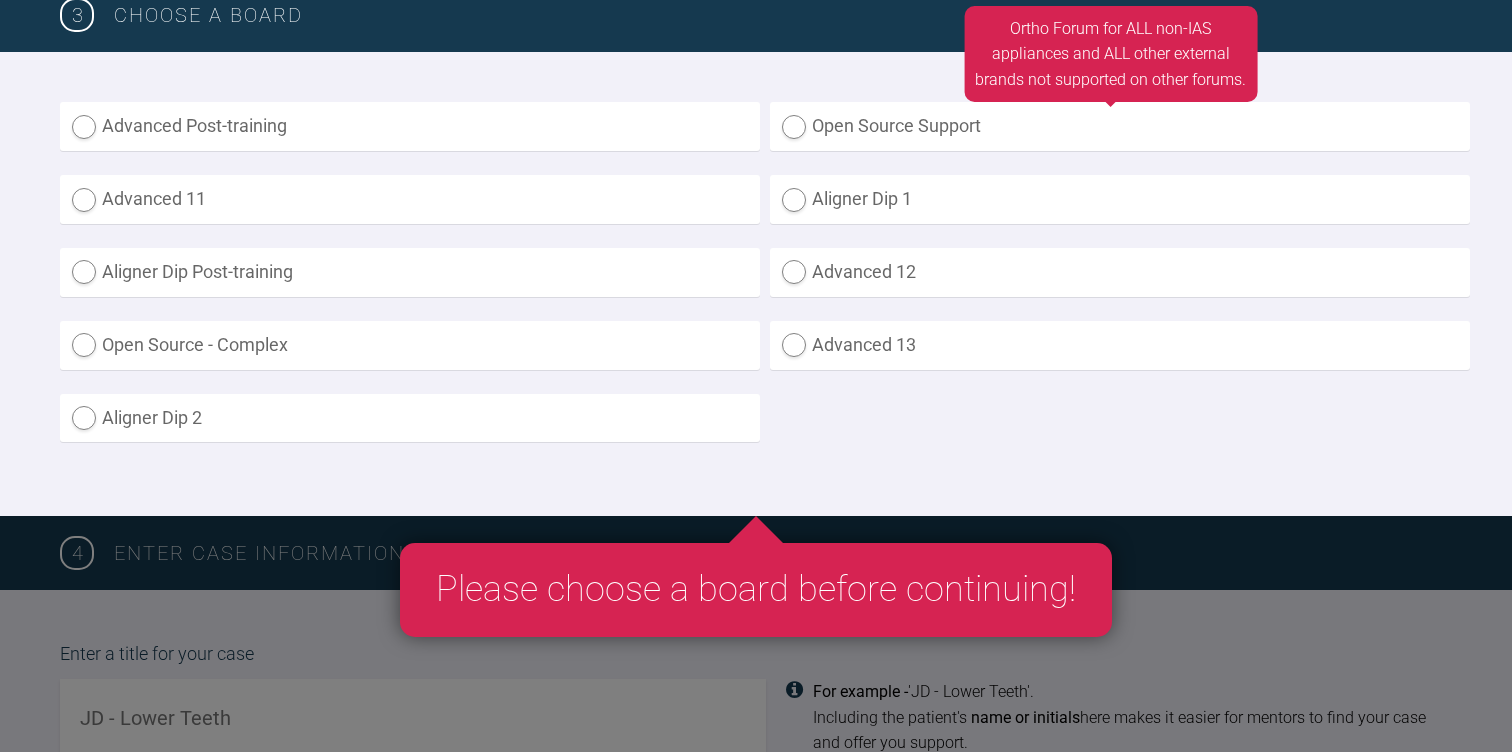 click on "Open Source Support" at bounding box center [1120, 126] 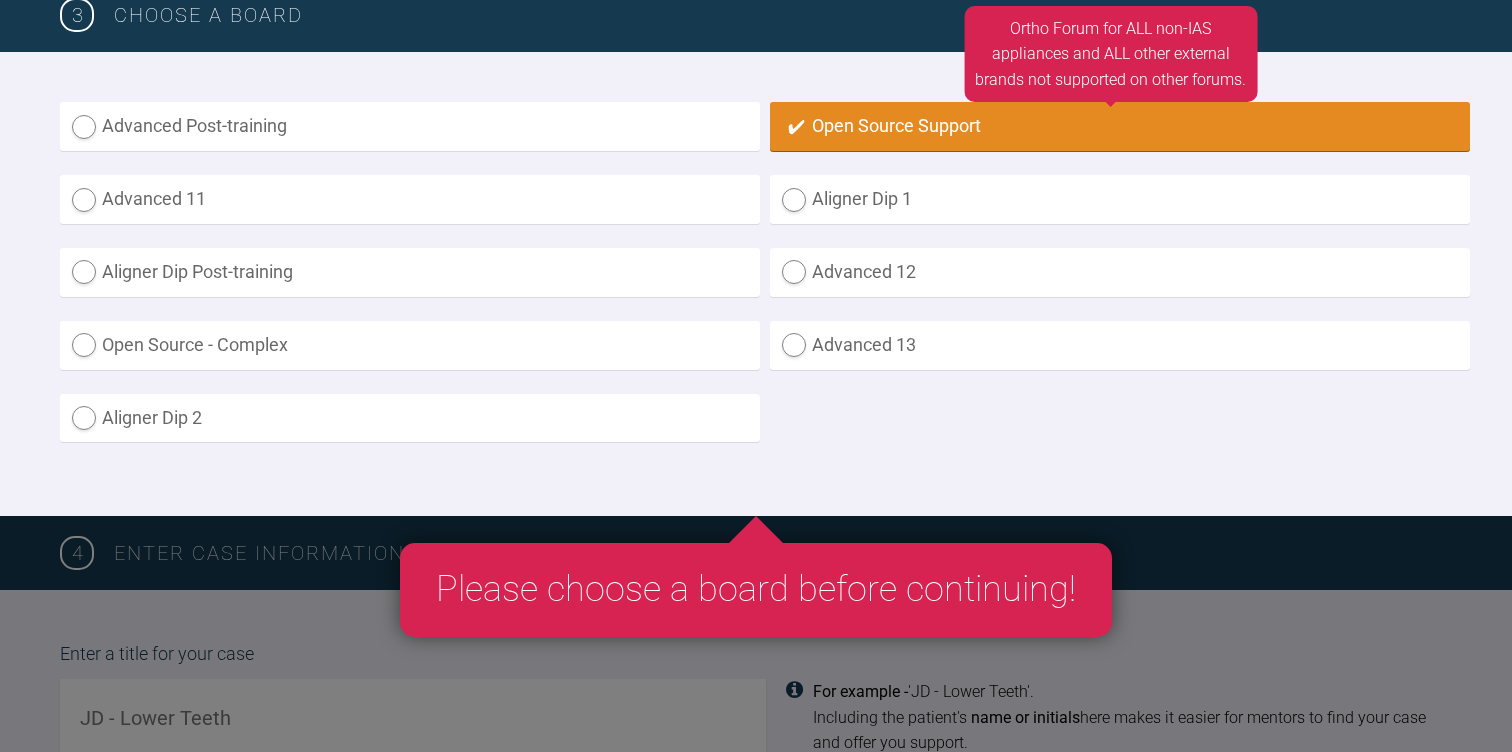 radio on "true" 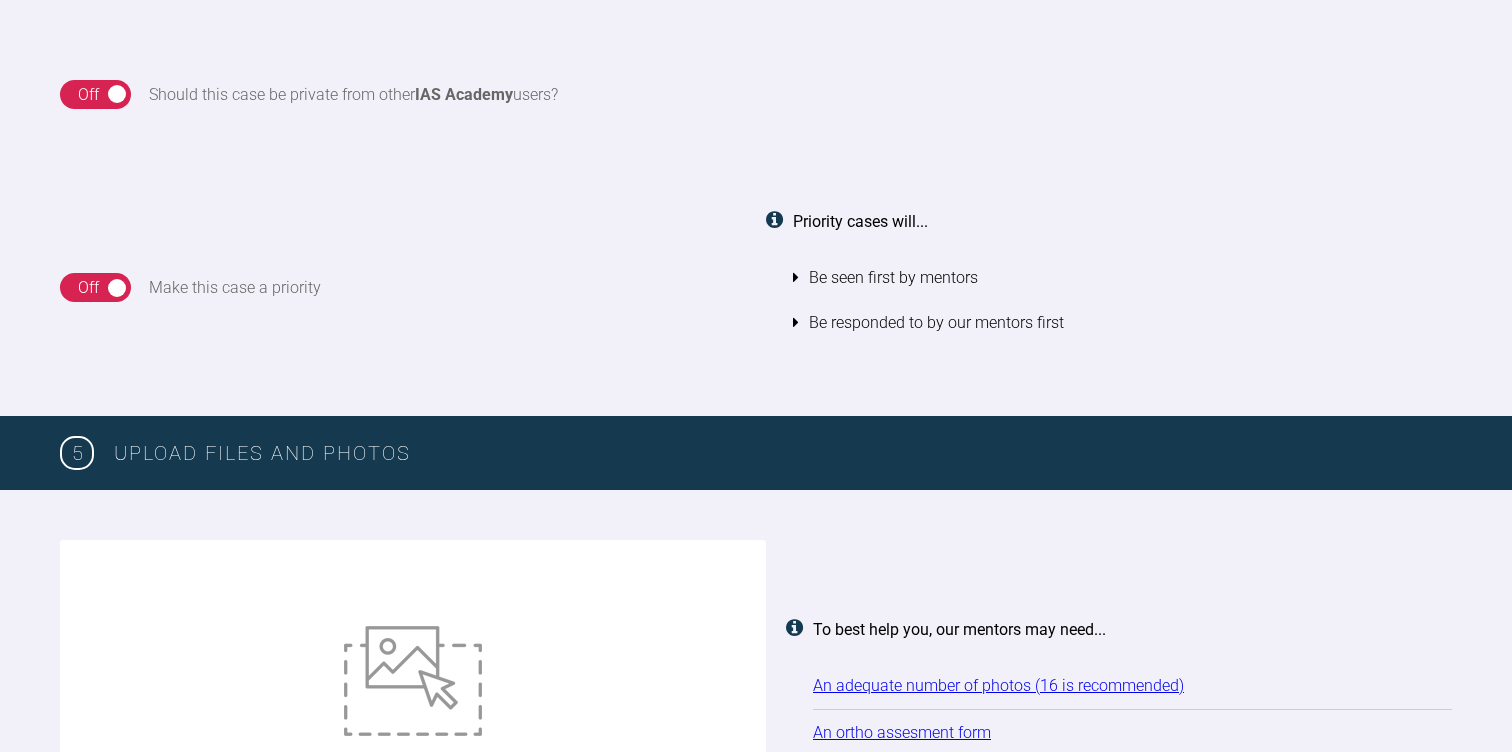 scroll, scrollTop: 2482, scrollLeft: 0, axis: vertical 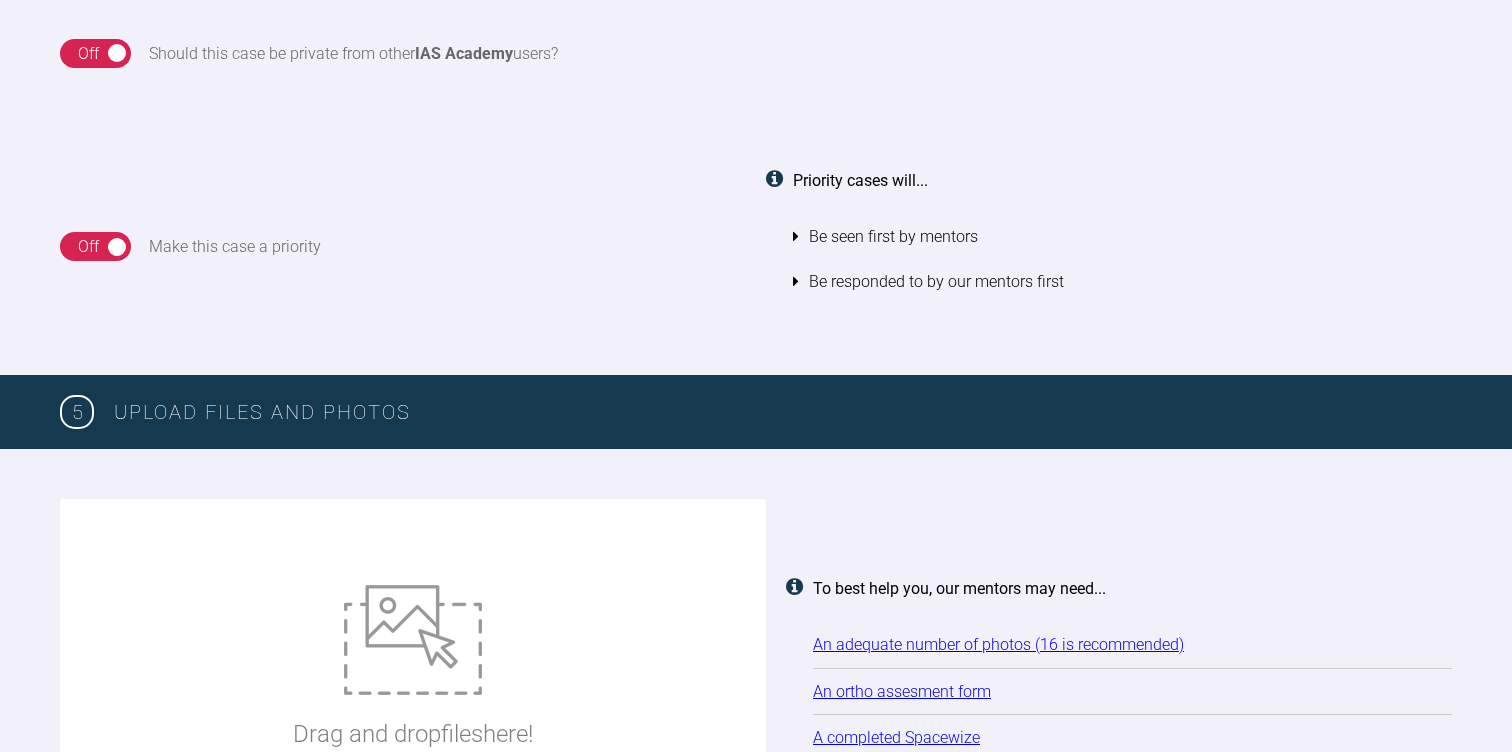 click on "Drag and drop  files  here!" at bounding box center [413, 669] 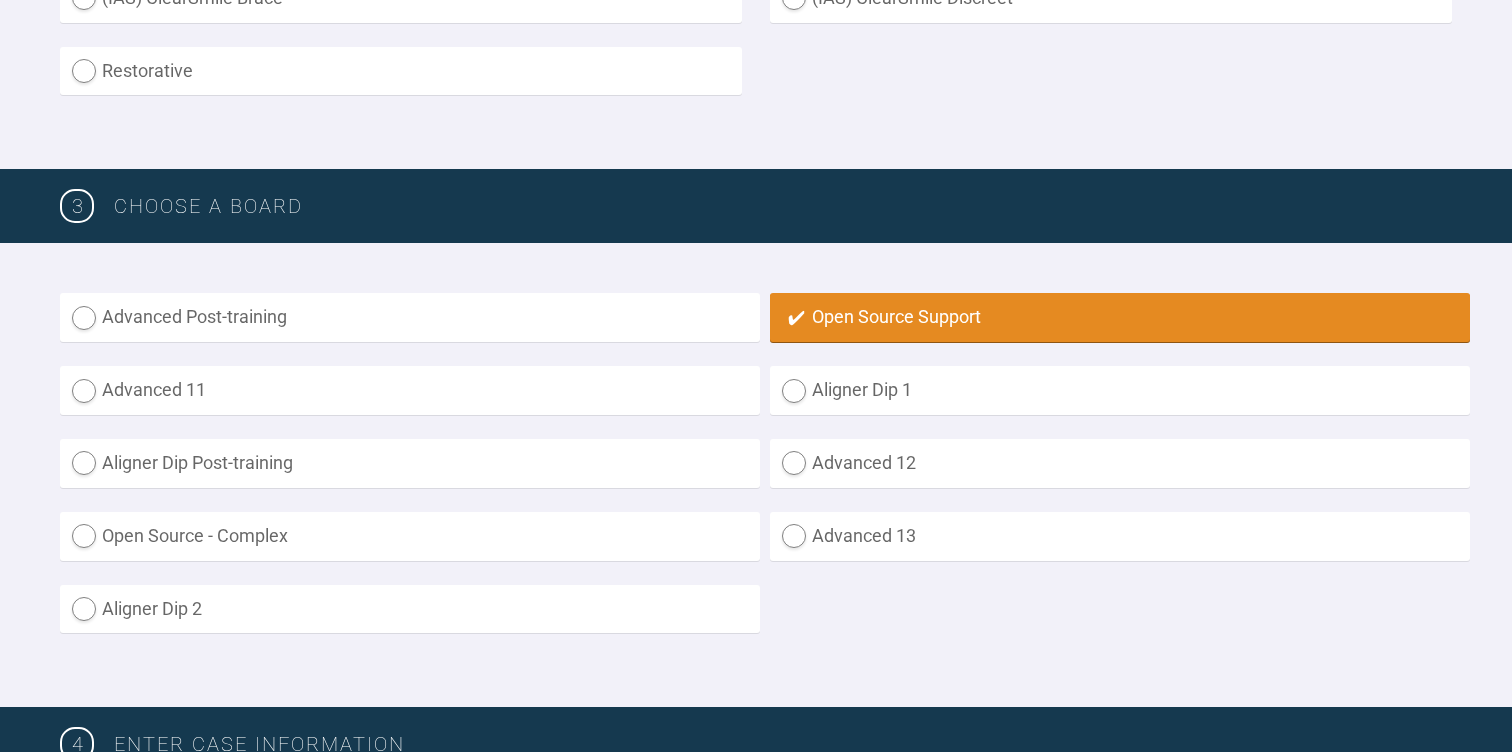 scroll, scrollTop: 1129, scrollLeft: 0, axis: vertical 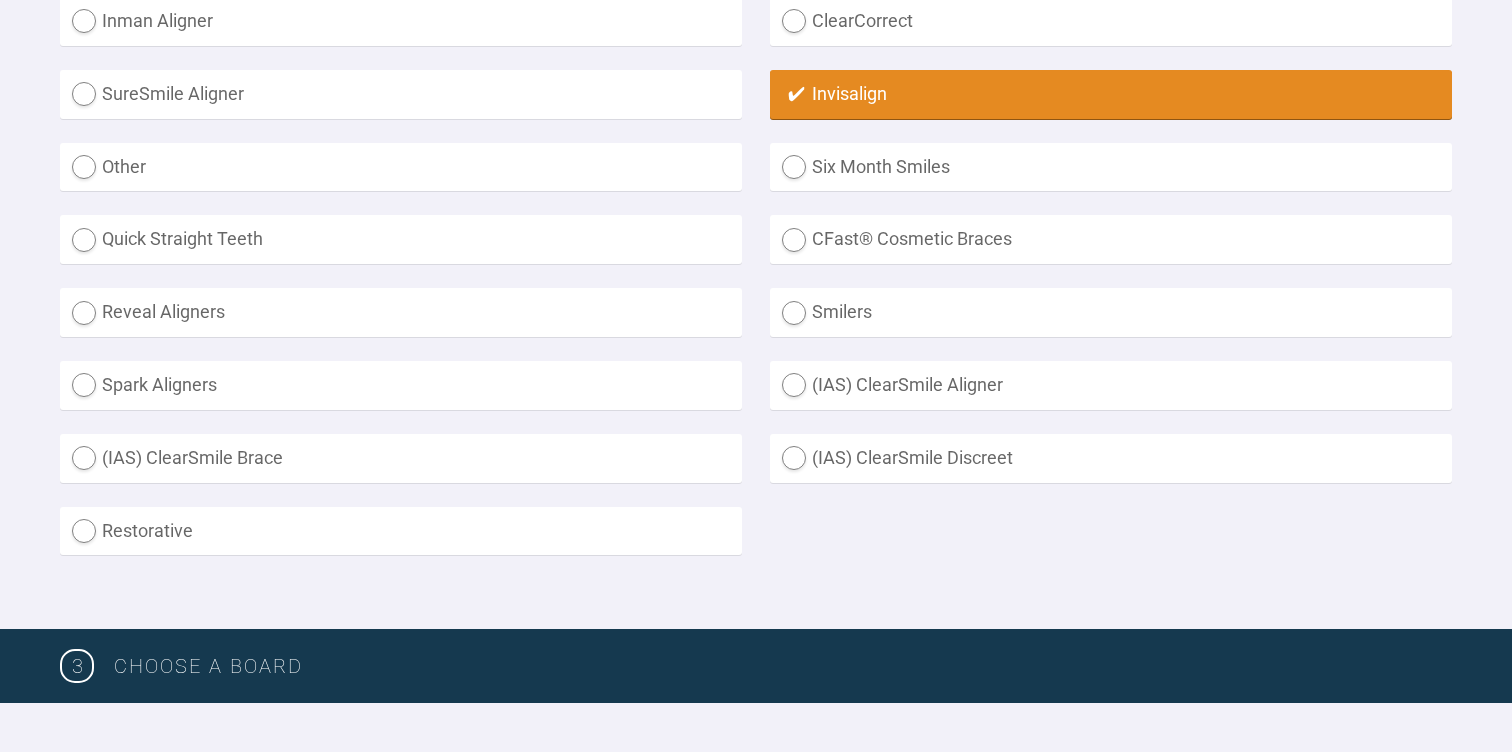 click on "Spark Aligners" at bounding box center [401, 385] 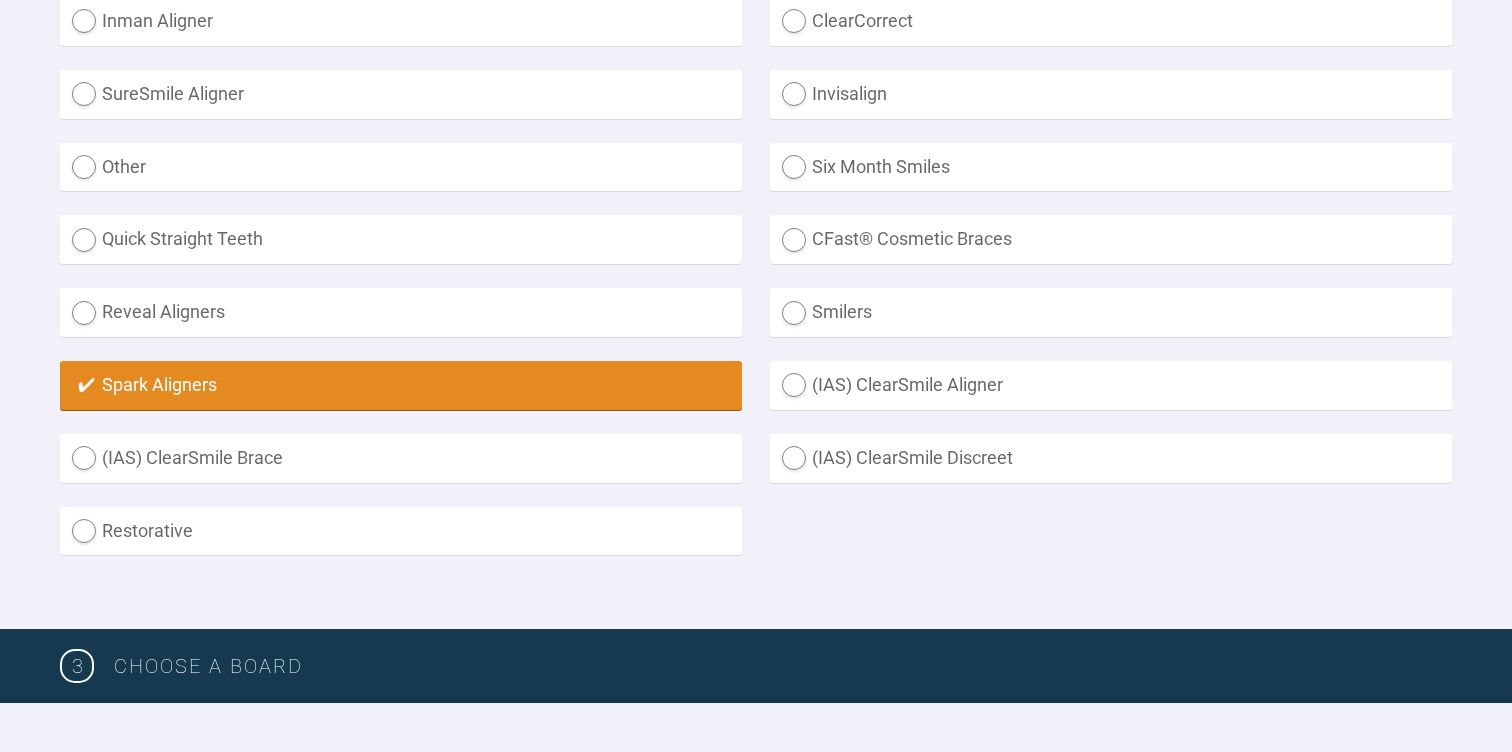 radio on "false" 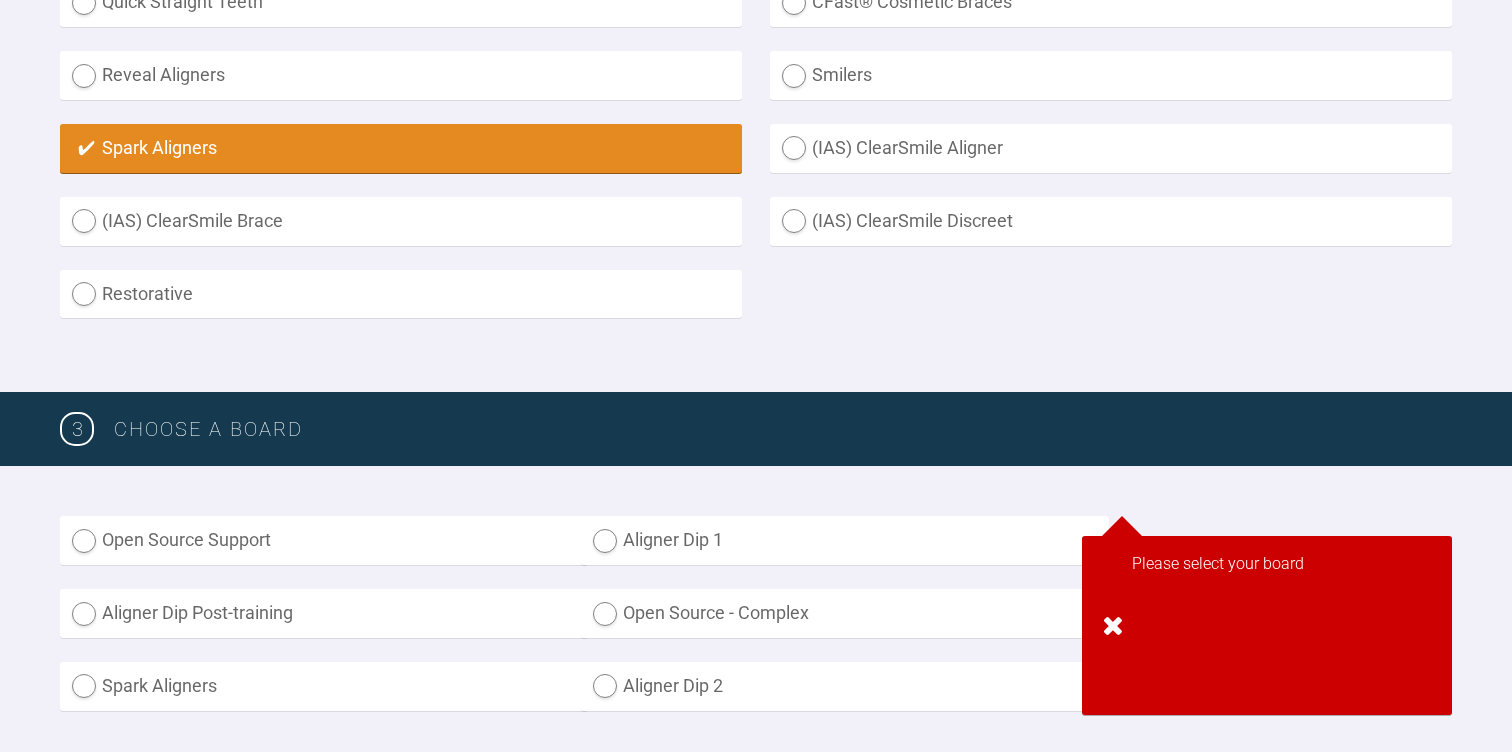 scroll, scrollTop: 1383, scrollLeft: 0, axis: vertical 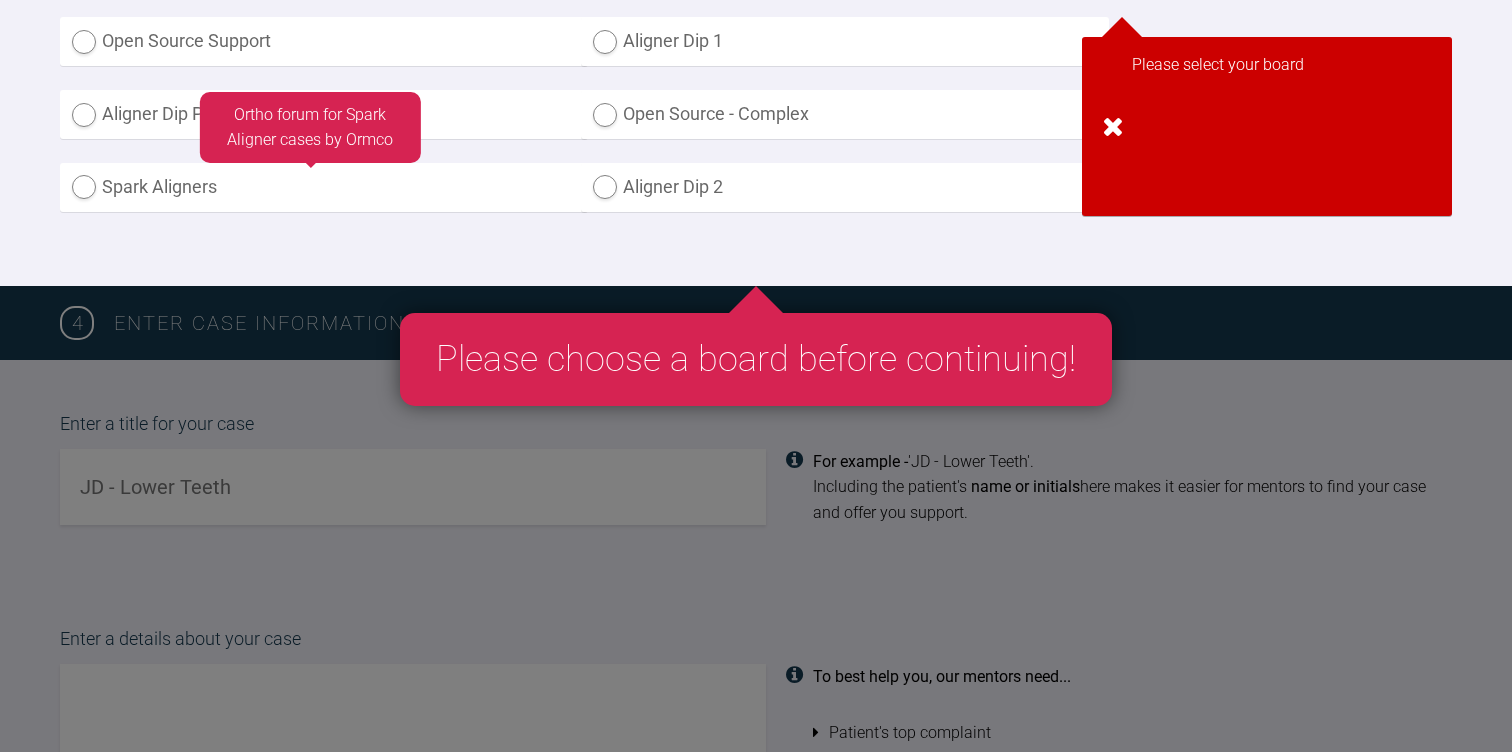 click on "Spark Aligners" at bounding box center [324, 187] 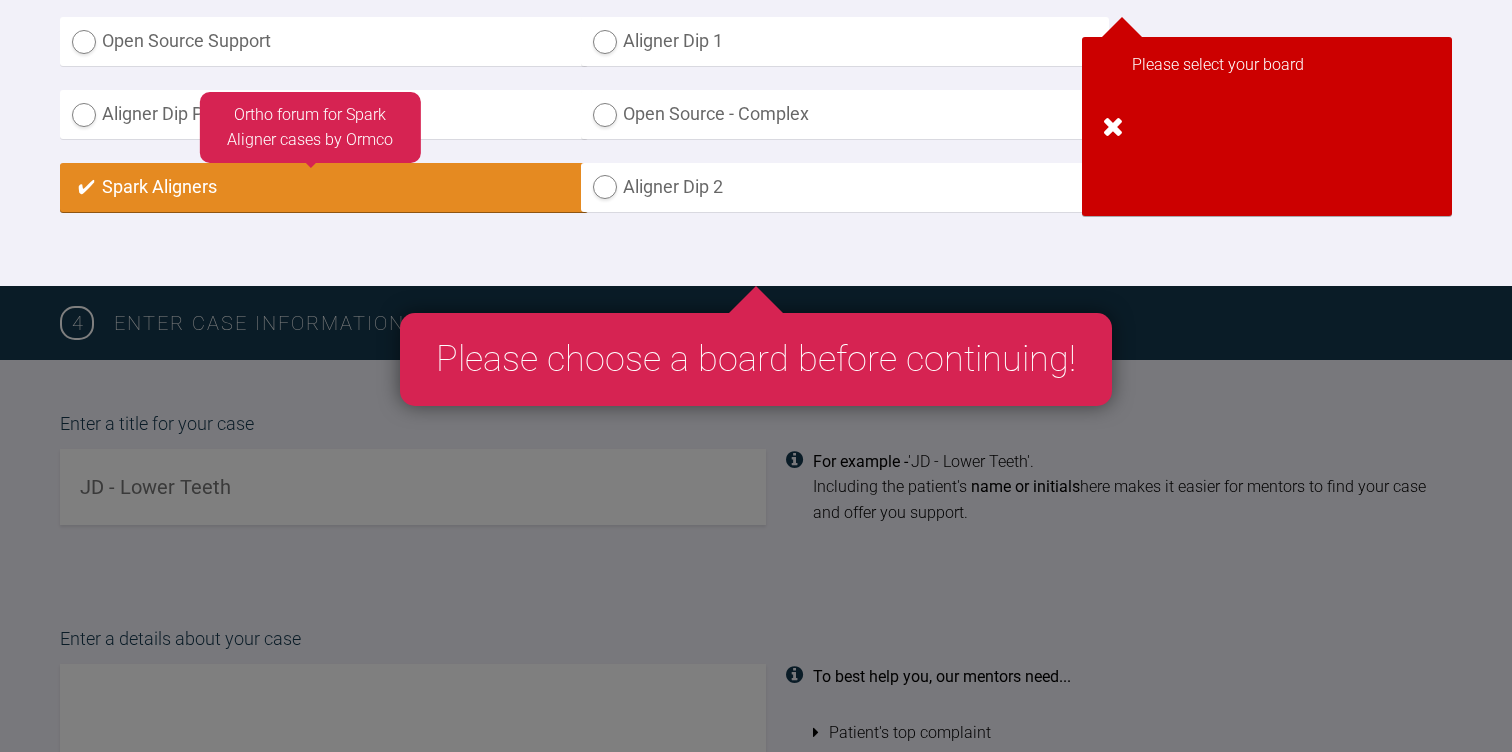 radio on "true" 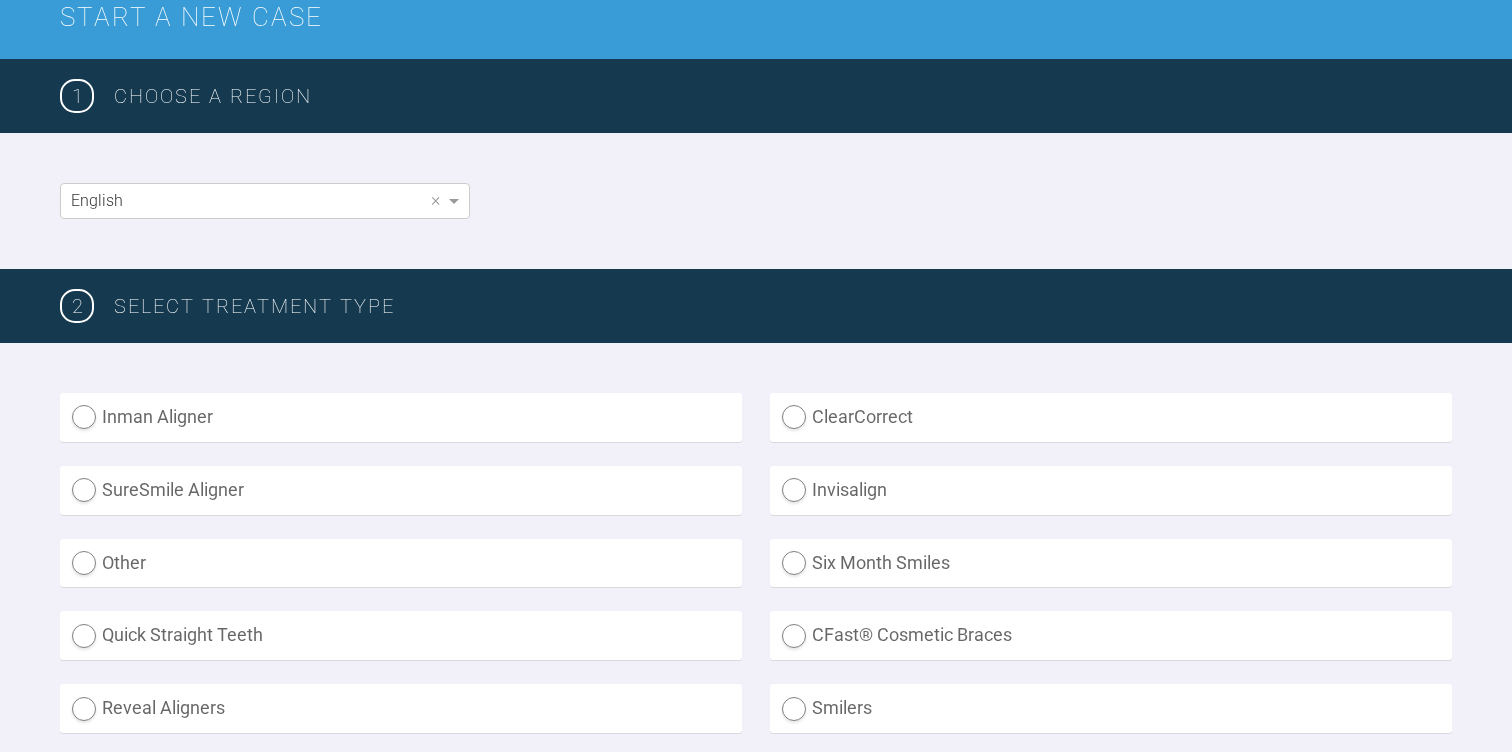 scroll, scrollTop: 0, scrollLeft: 0, axis: both 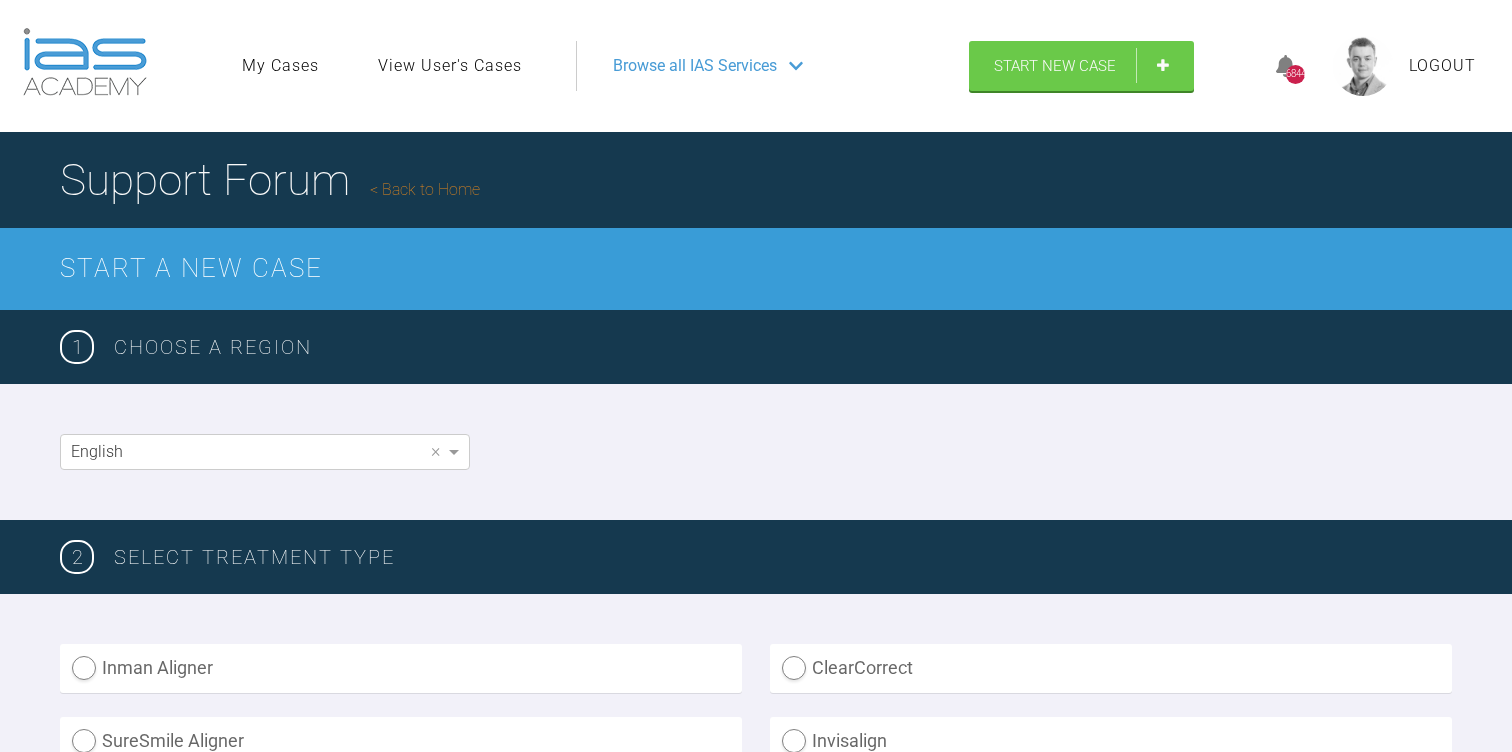 click on "View User's Cases" at bounding box center (450, 66) 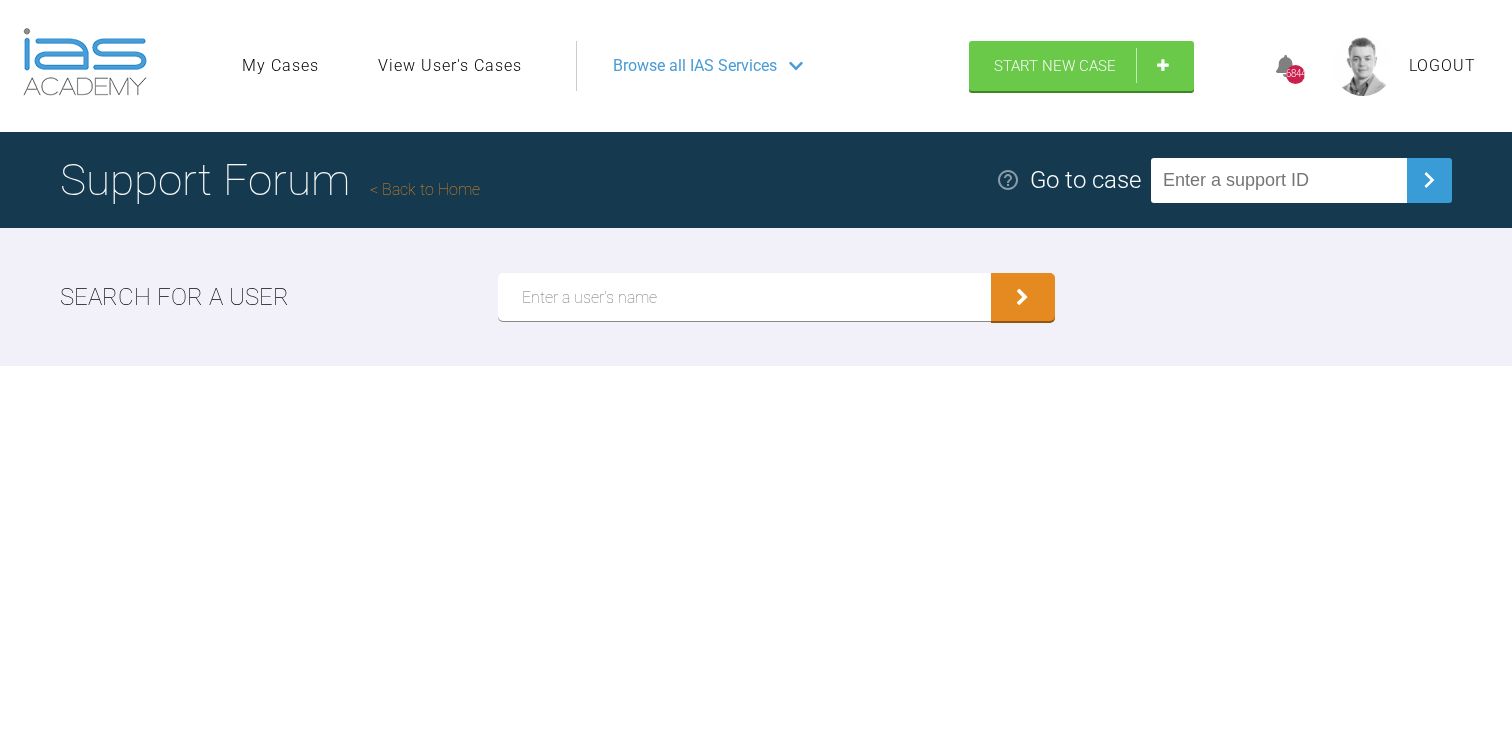 click on "Search for a user" at bounding box center [756, 297] 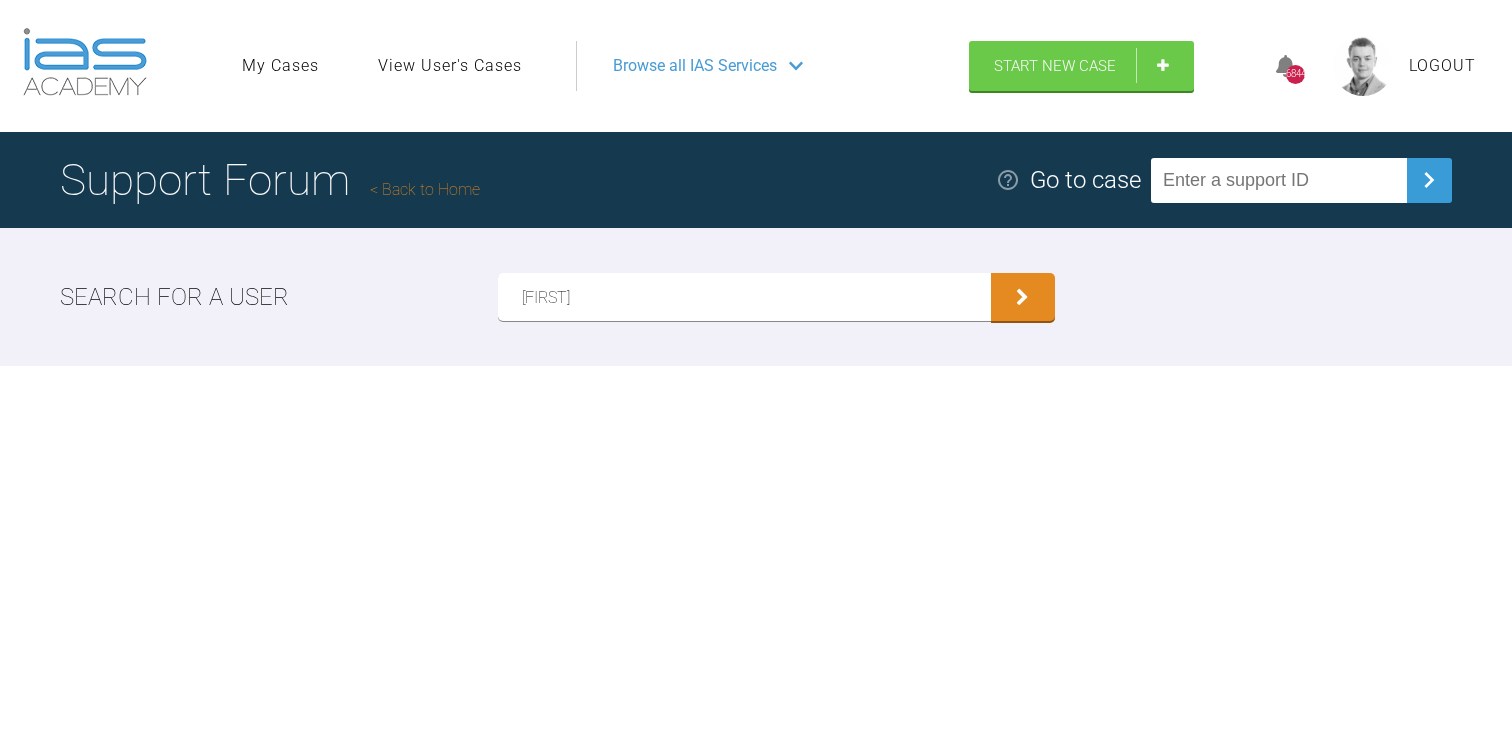 click at bounding box center (1023, 297) 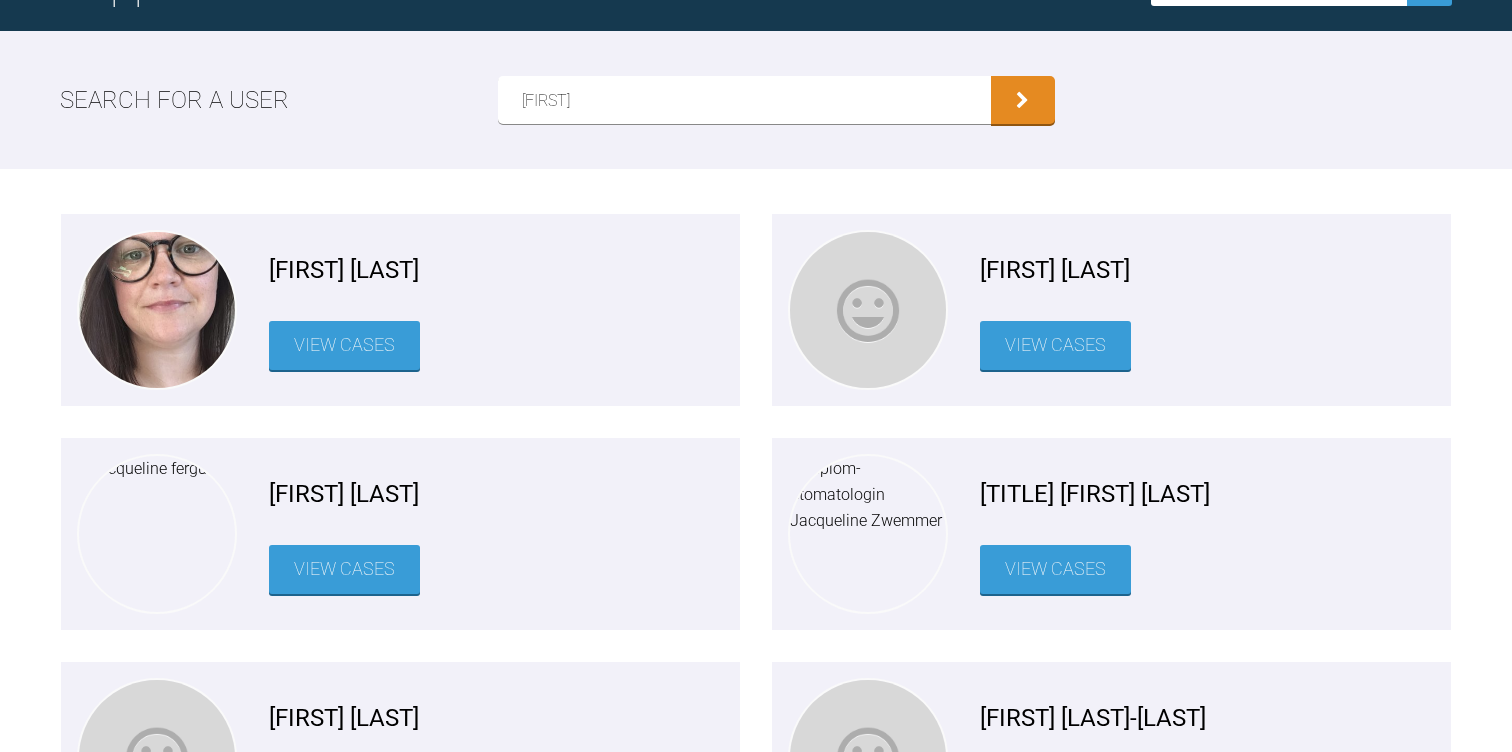 scroll, scrollTop: 0, scrollLeft: 0, axis: both 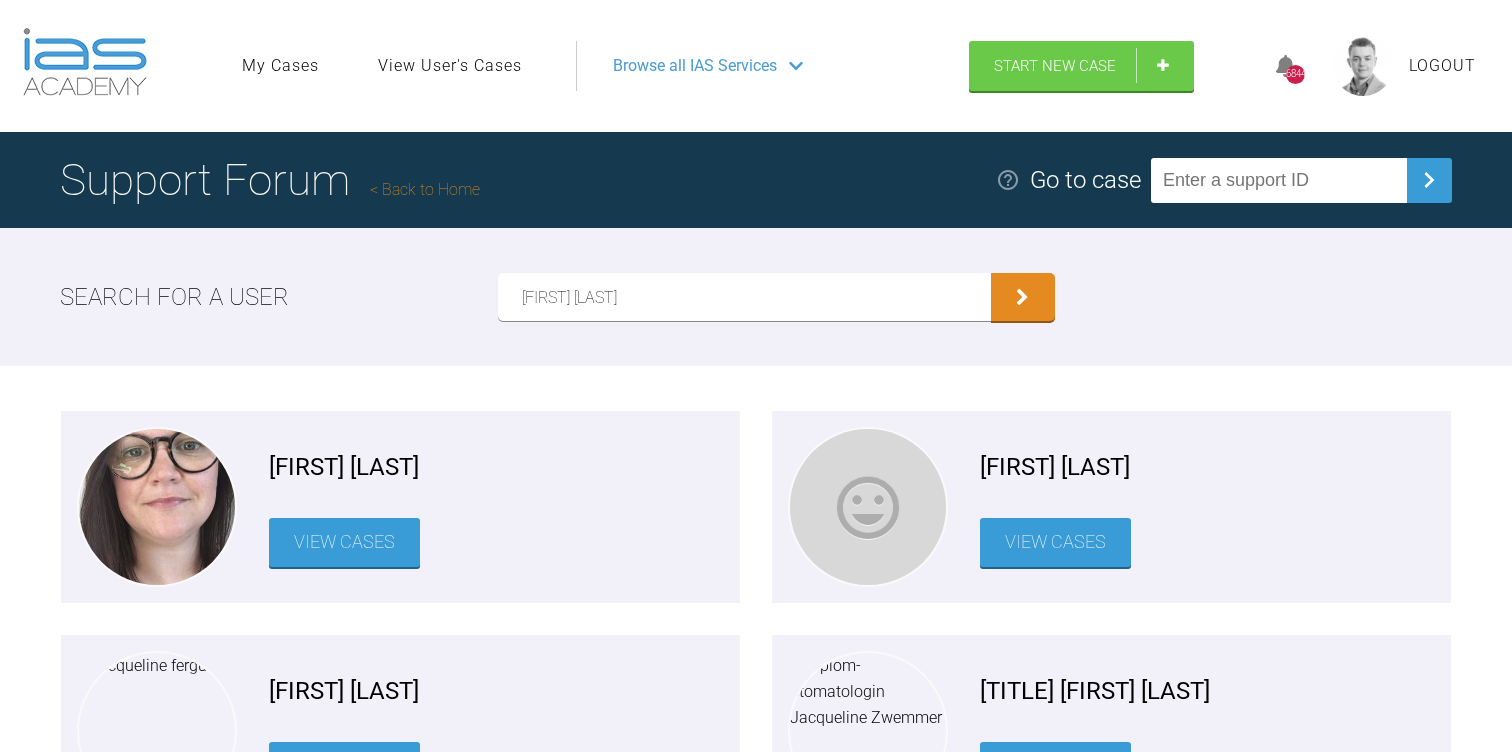 type on "[FIRST] [LAST]" 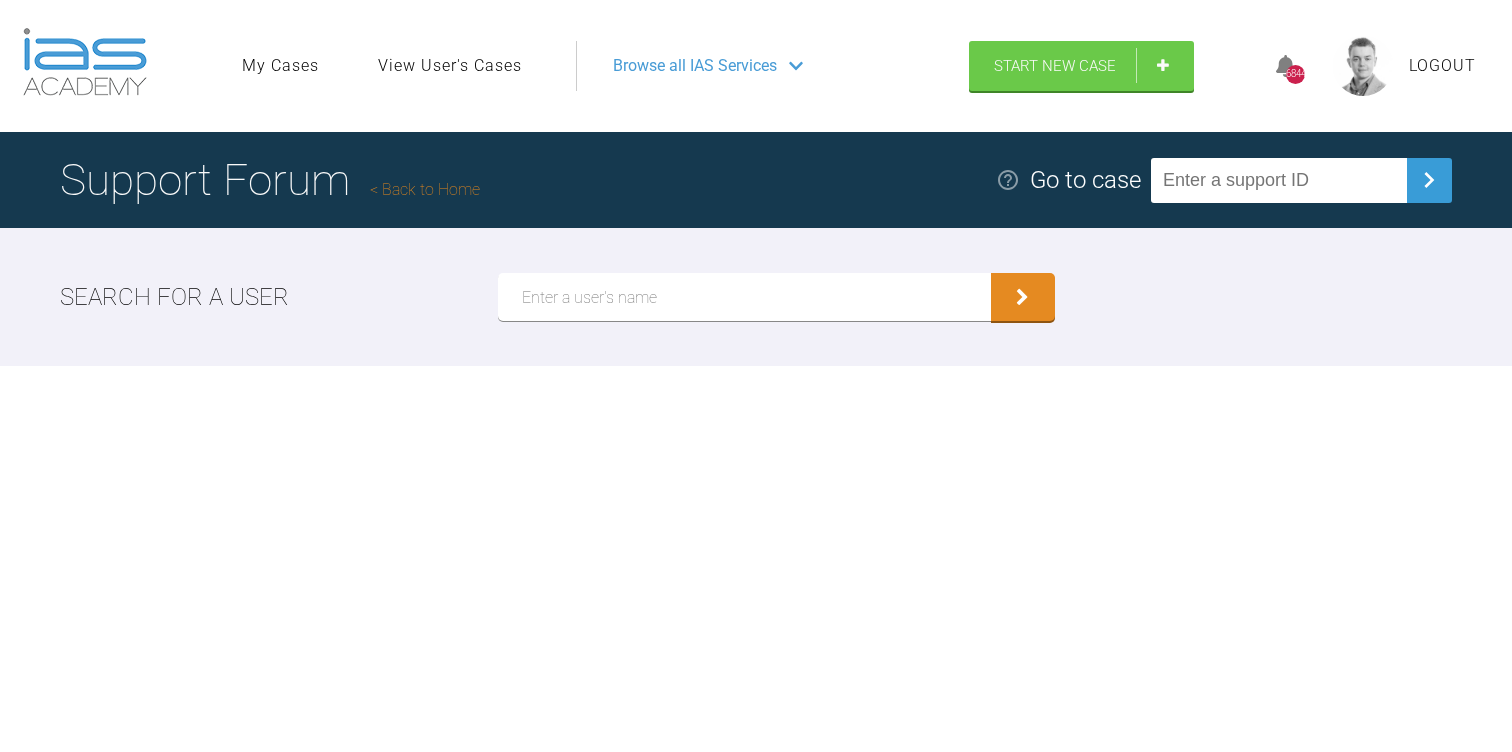scroll, scrollTop: 0, scrollLeft: 0, axis: both 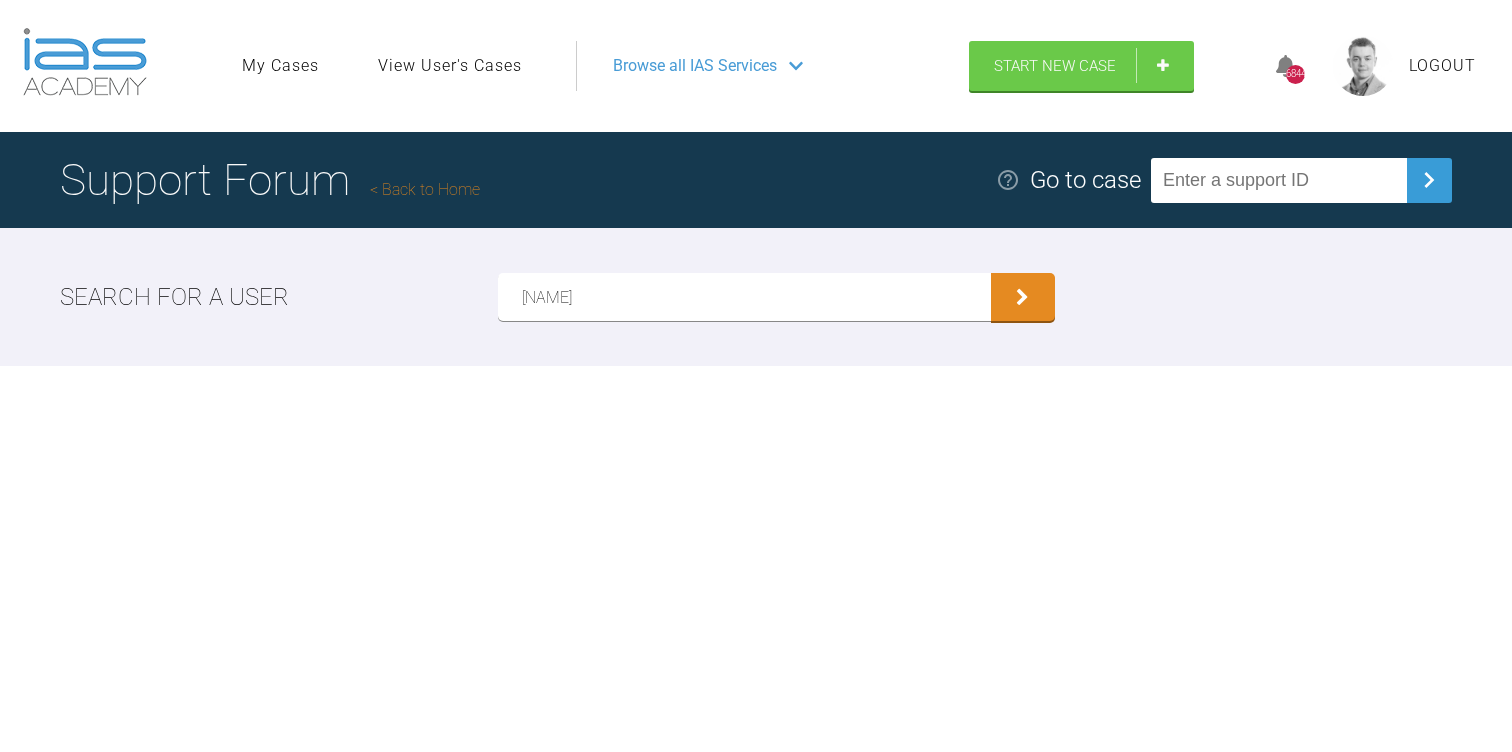 click at bounding box center (1023, 297) 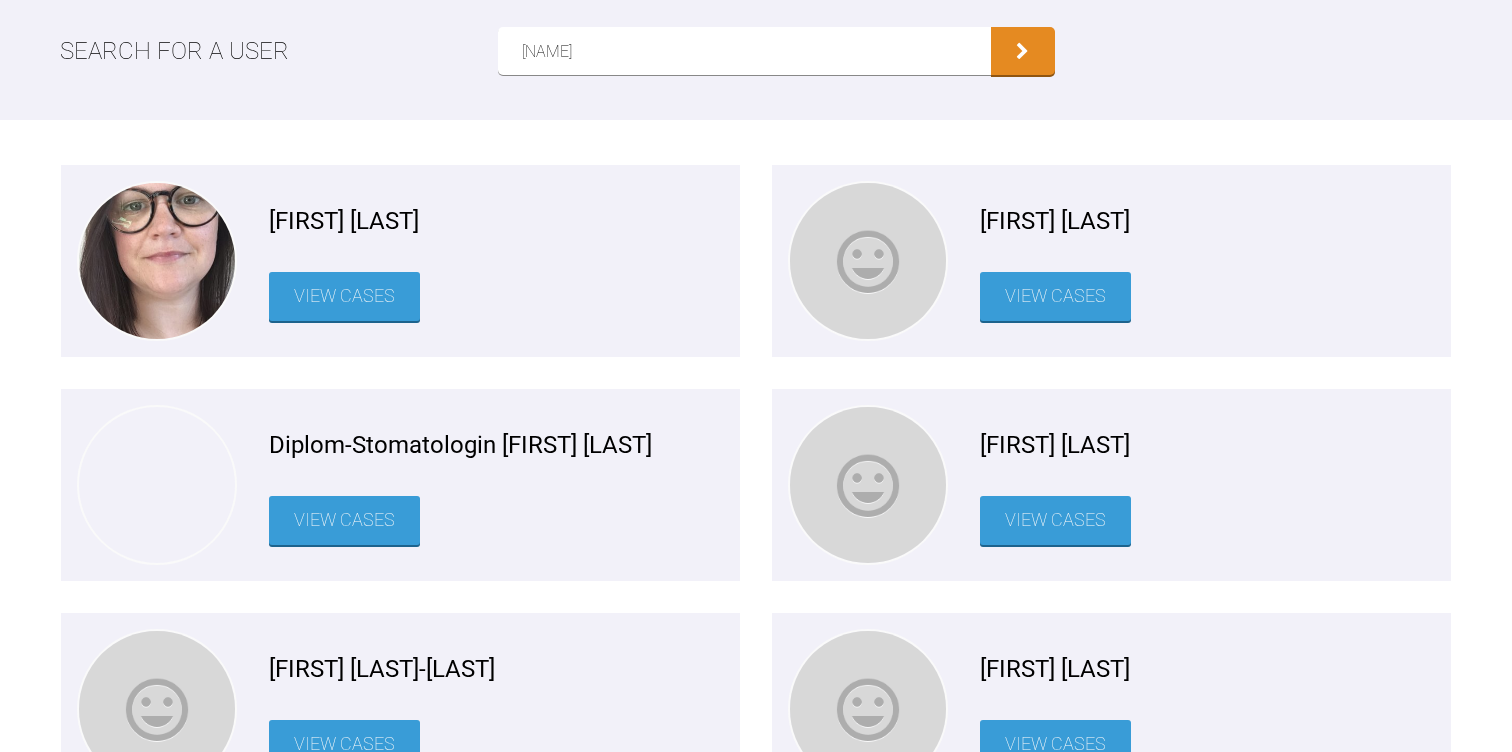scroll, scrollTop: 0, scrollLeft: 0, axis: both 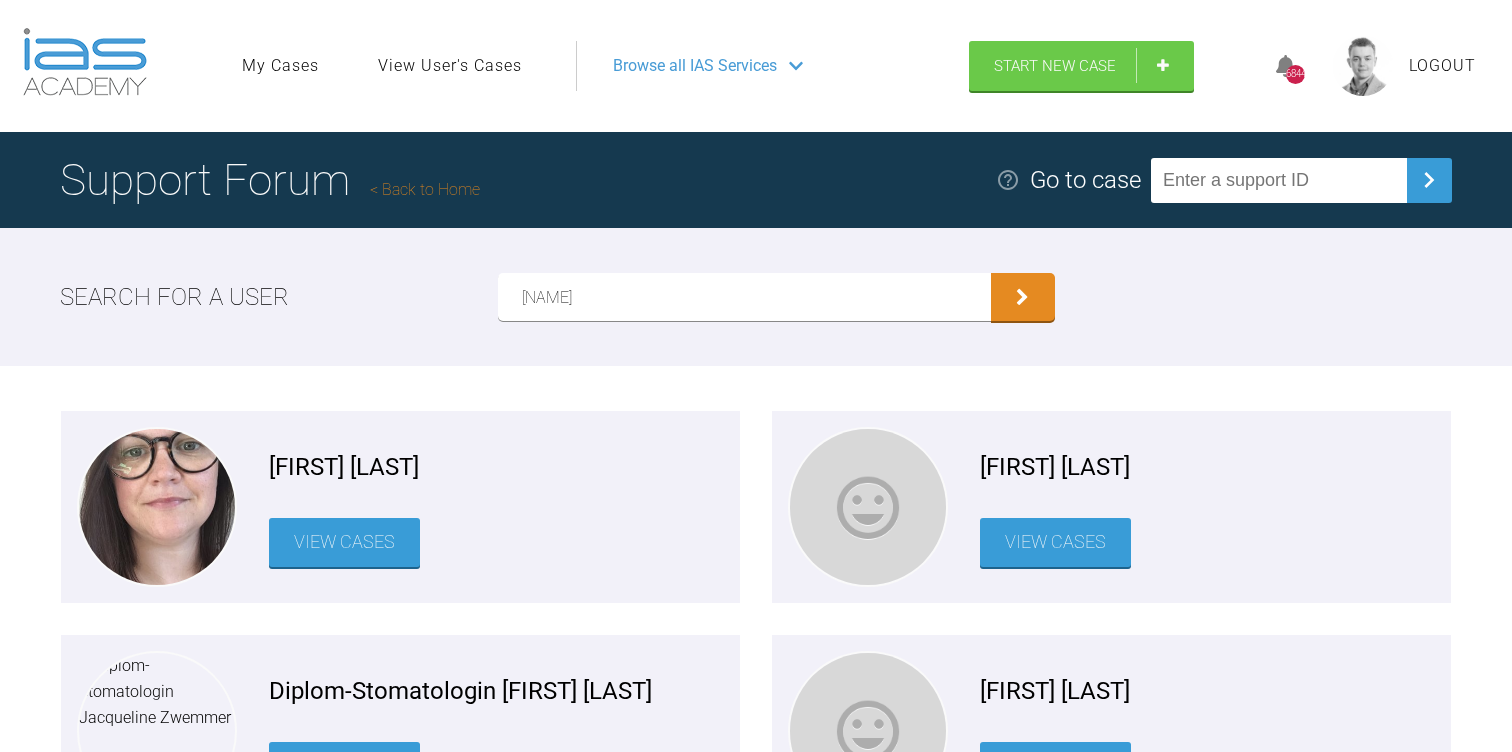 click on "[NAME]" at bounding box center (744, 297) 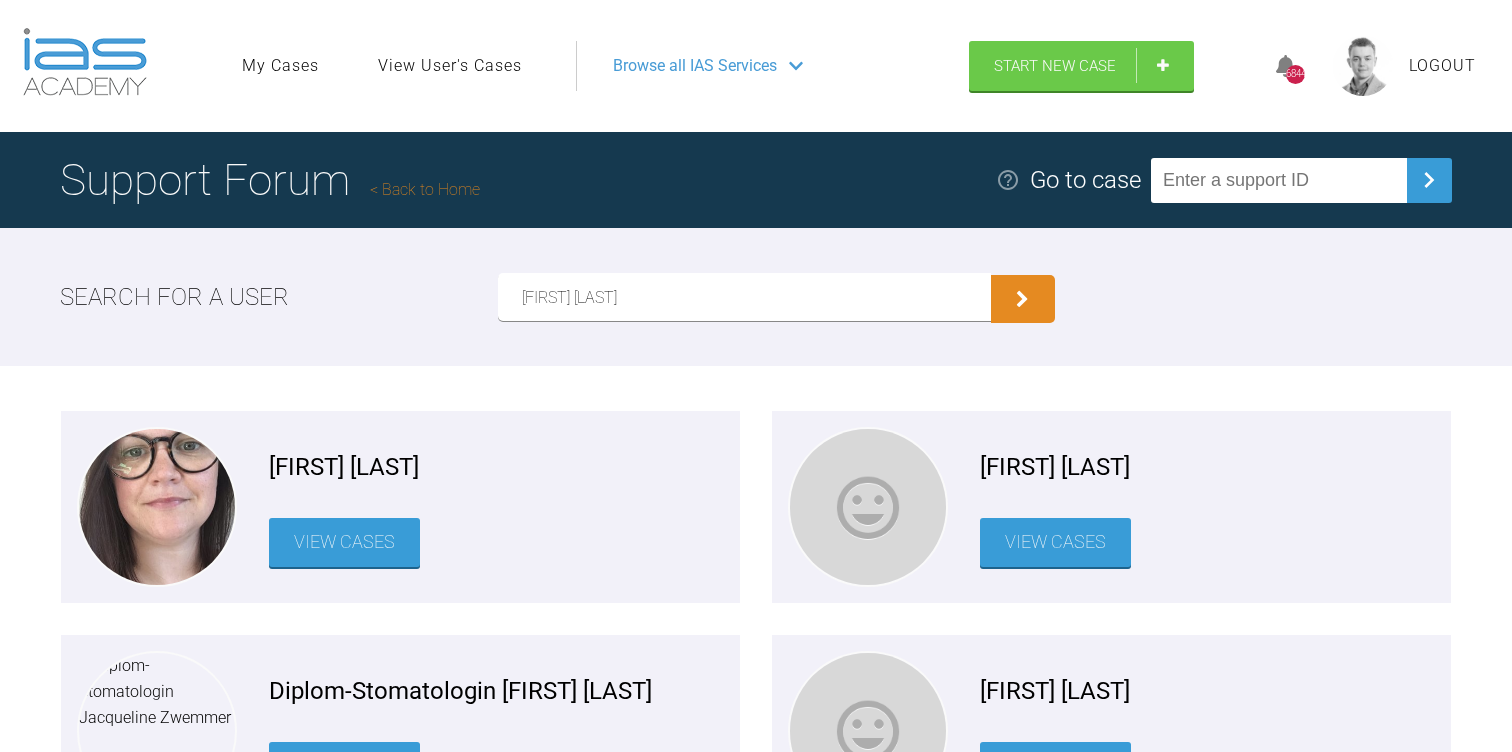 click at bounding box center (1022, 300) 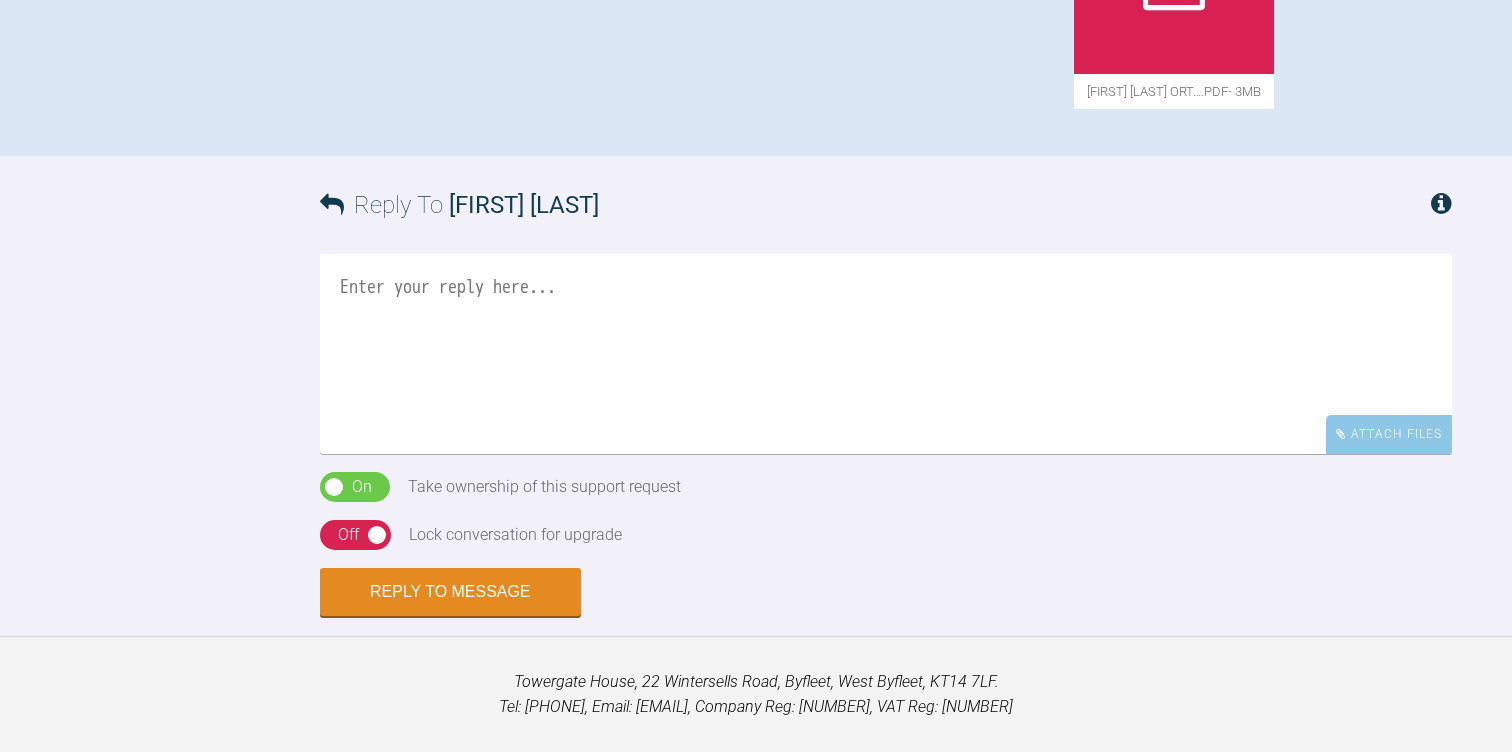 scroll, scrollTop: 1295, scrollLeft: 0, axis: vertical 